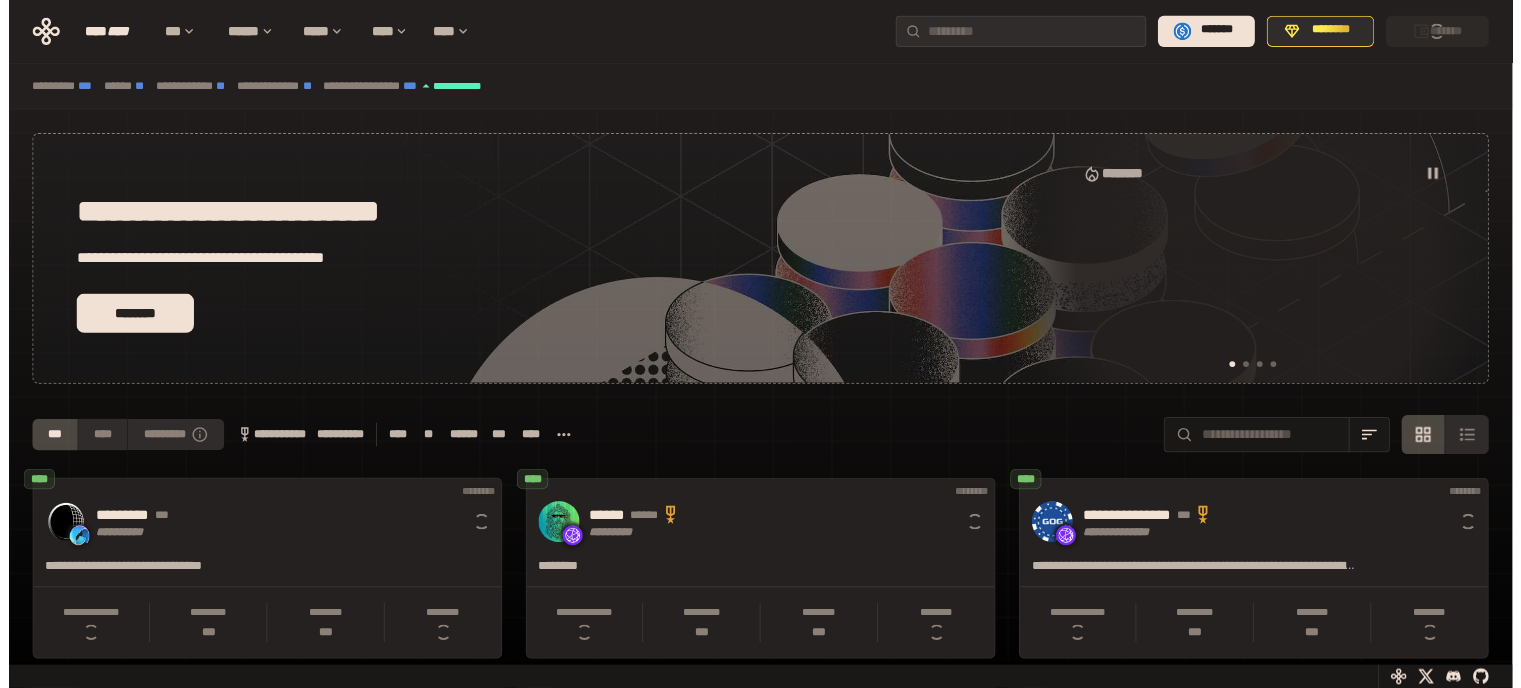 scroll, scrollTop: 0, scrollLeft: 0, axis: both 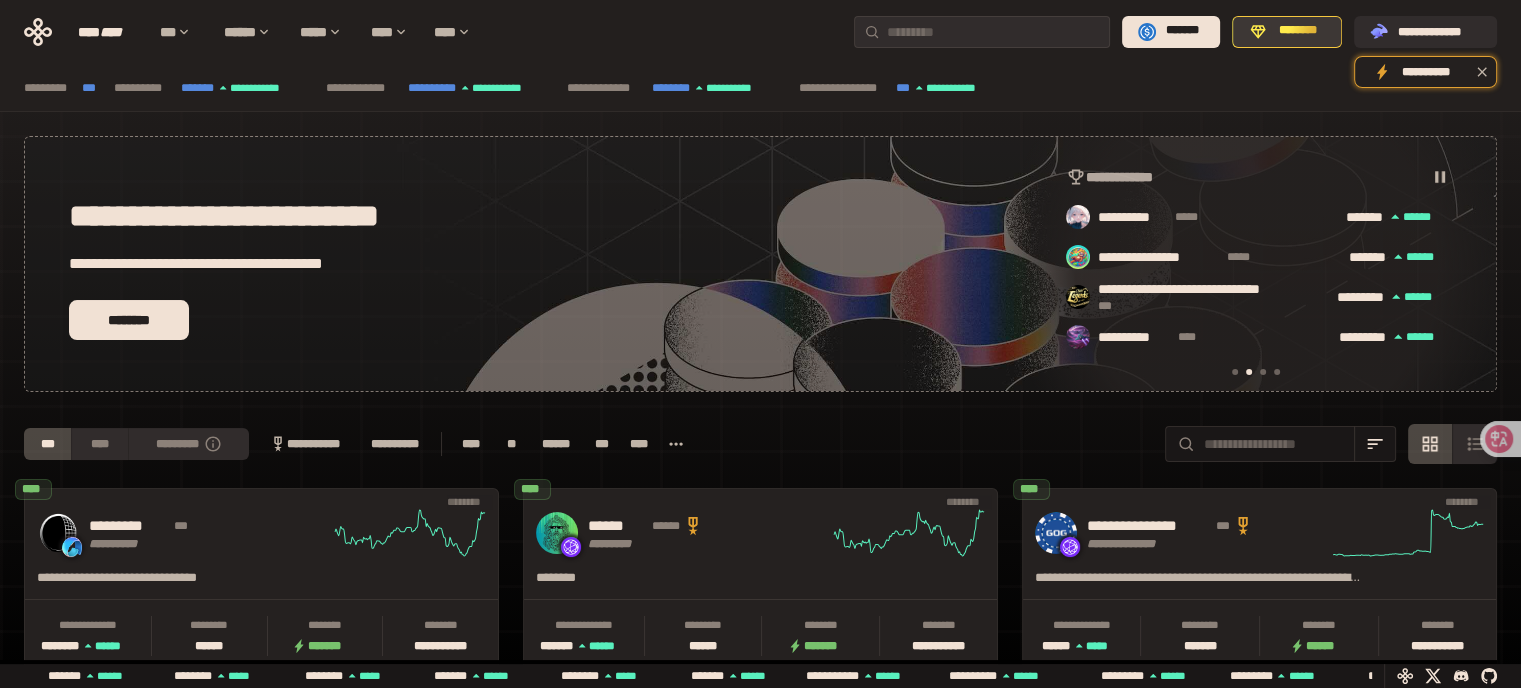 click on "********" at bounding box center (1298, 31) 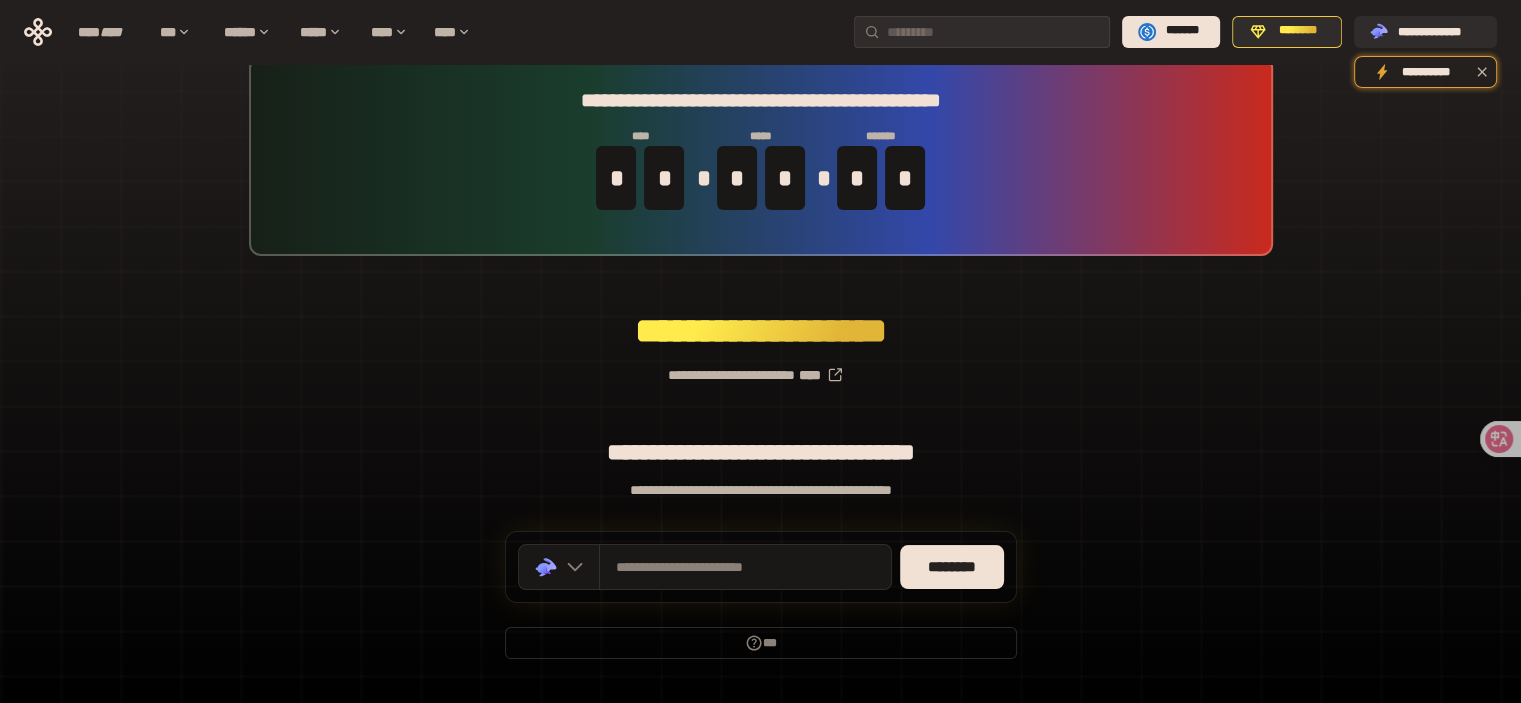scroll, scrollTop: 79, scrollLeft: 0, axis: vertical 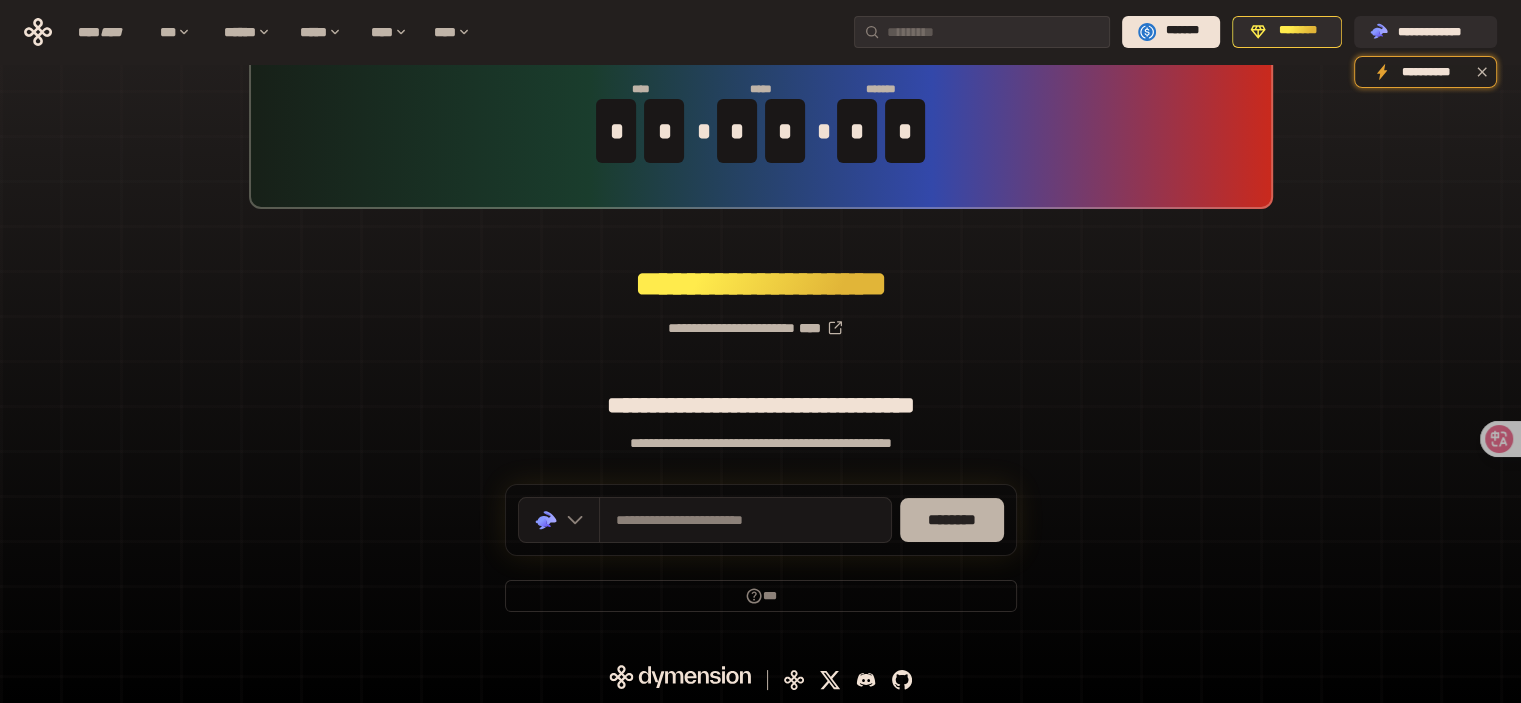 click on "********" at bounding box center (952, 520) 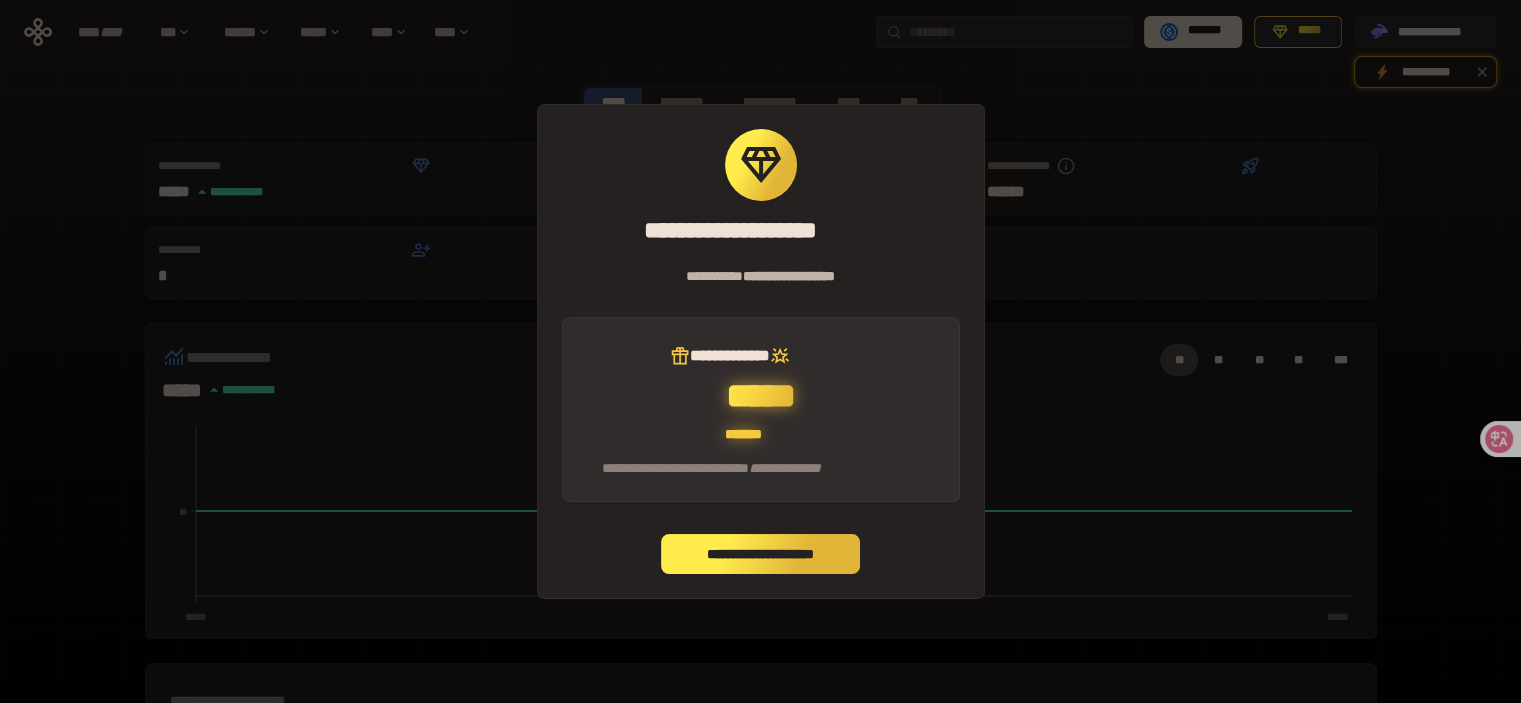 click on "**********" at bounding box center [761, 554] 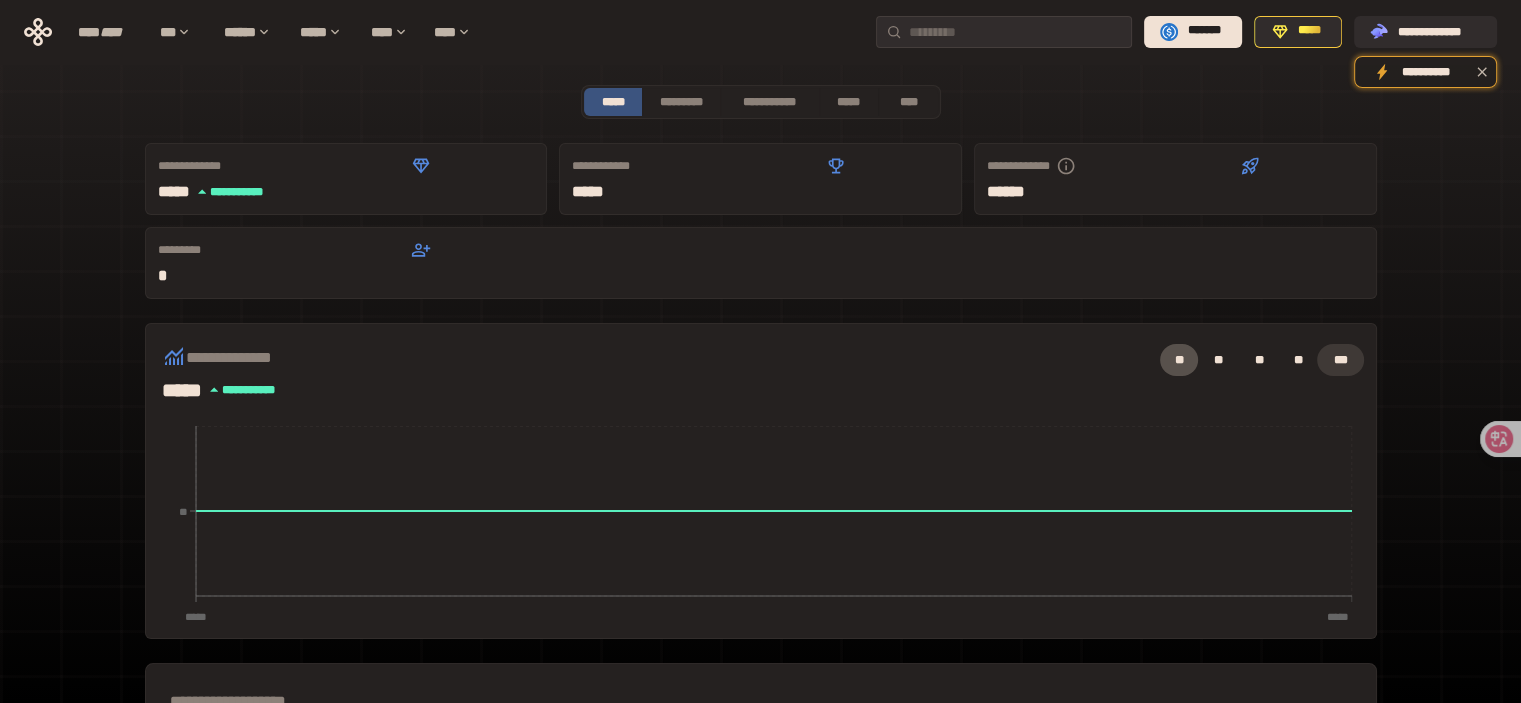 click on "***" at bounding box center (1340, 360) 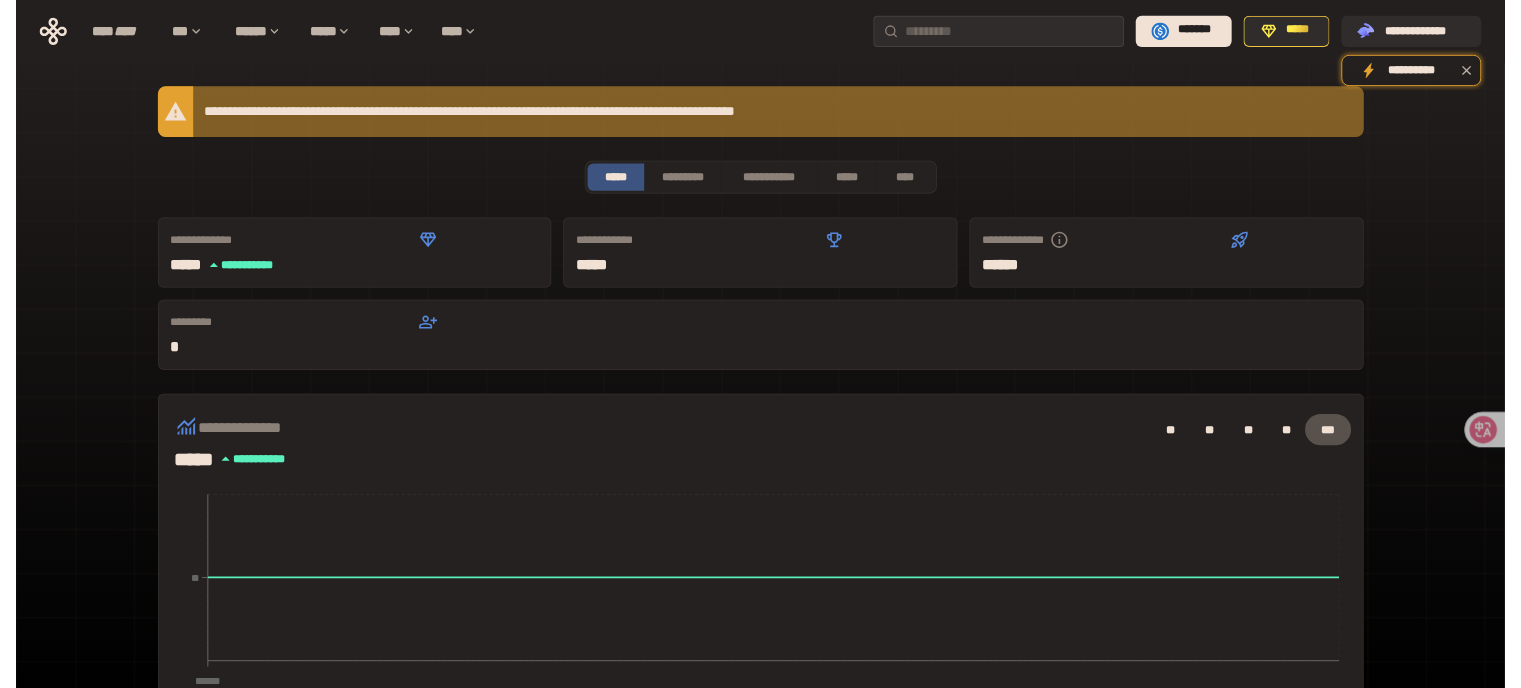 scroll, scrollTop: 0, scrollLeft: 0, axis: both 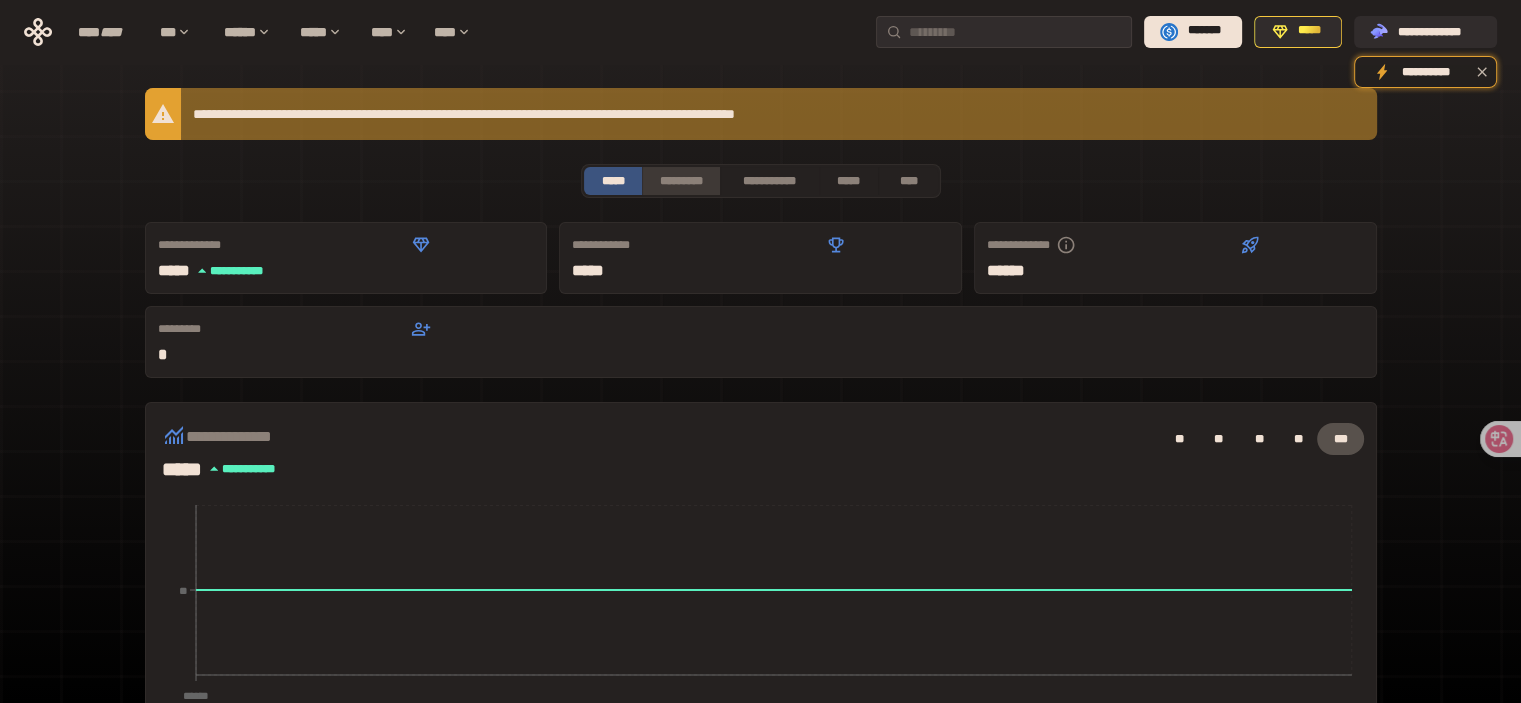 click on "*********" at bounding box center (680, 181) 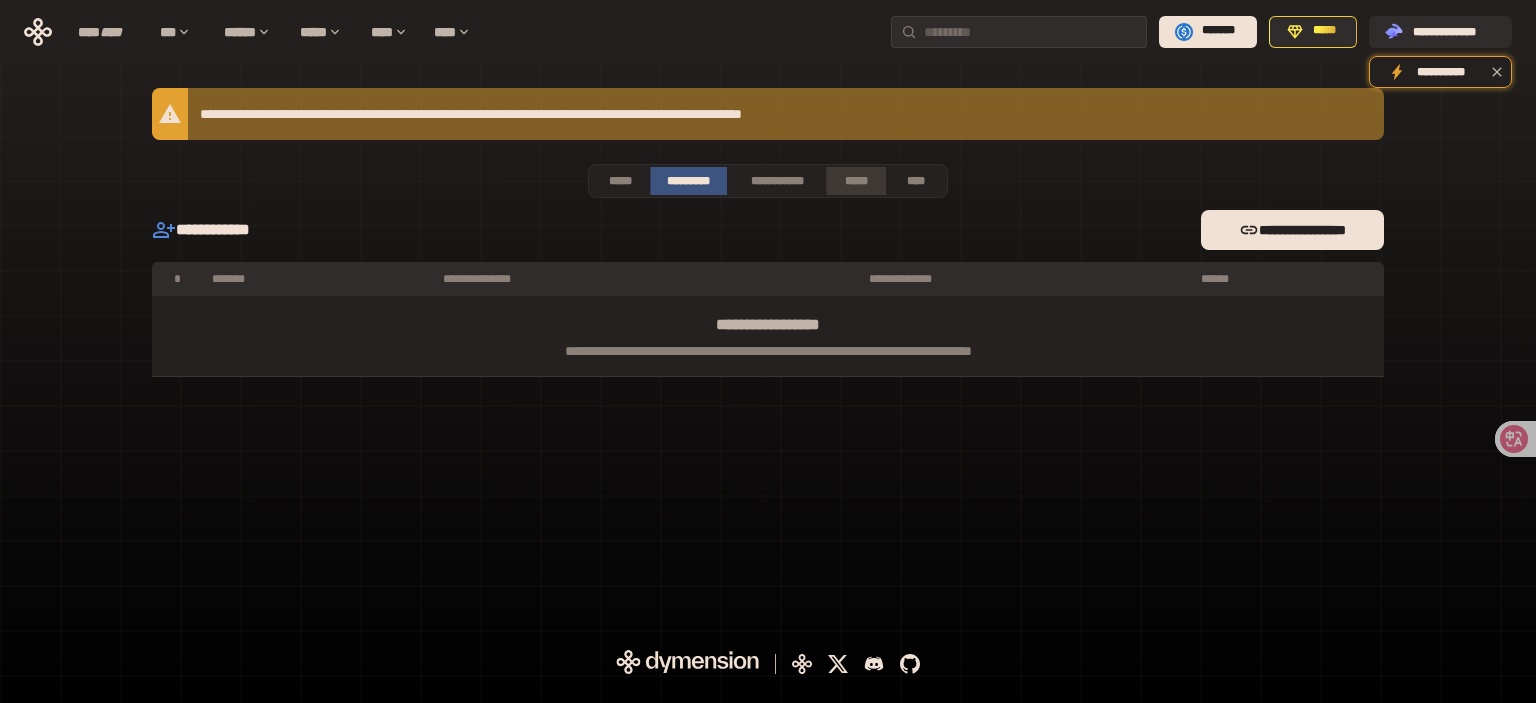click on "*****" at bounding box center [856, 181] 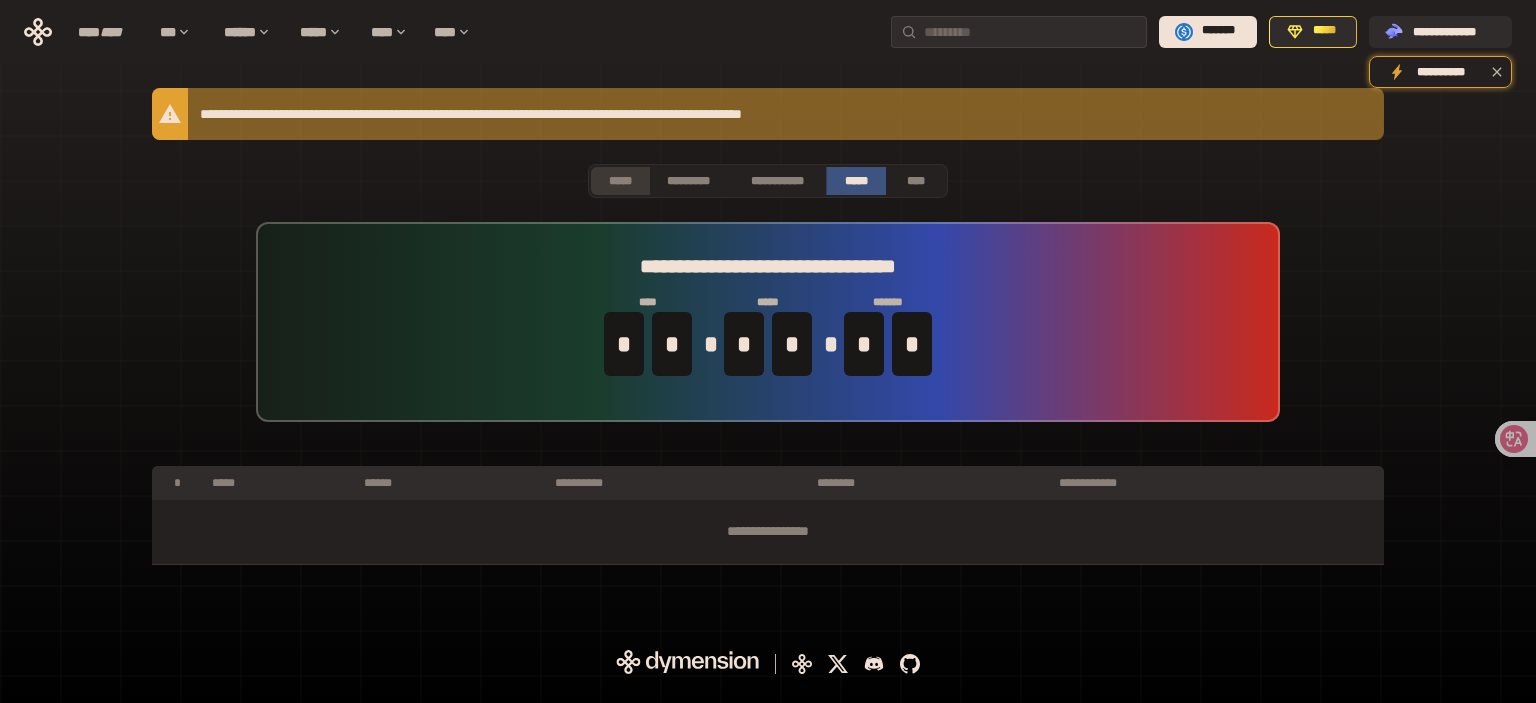 click on "*****" at bounding box center [620, 181] 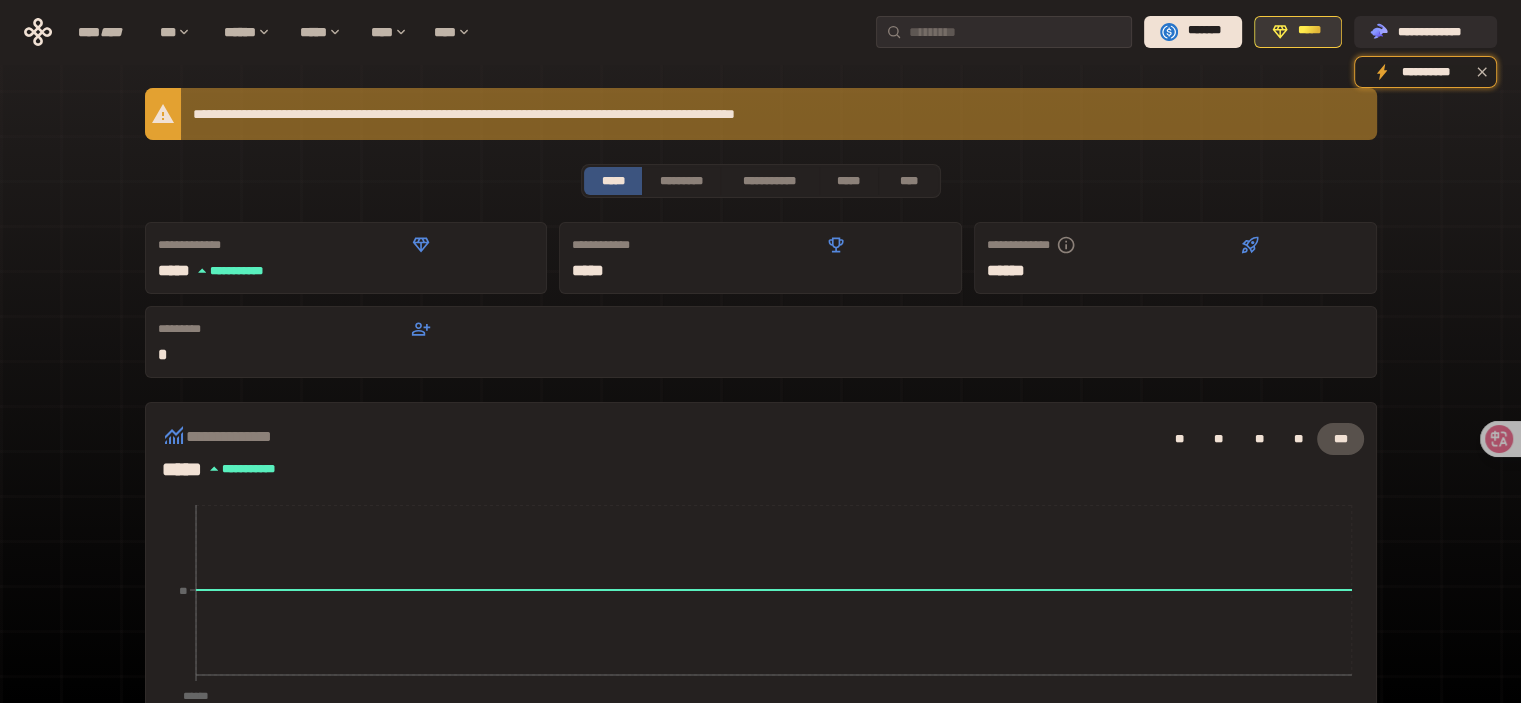 click 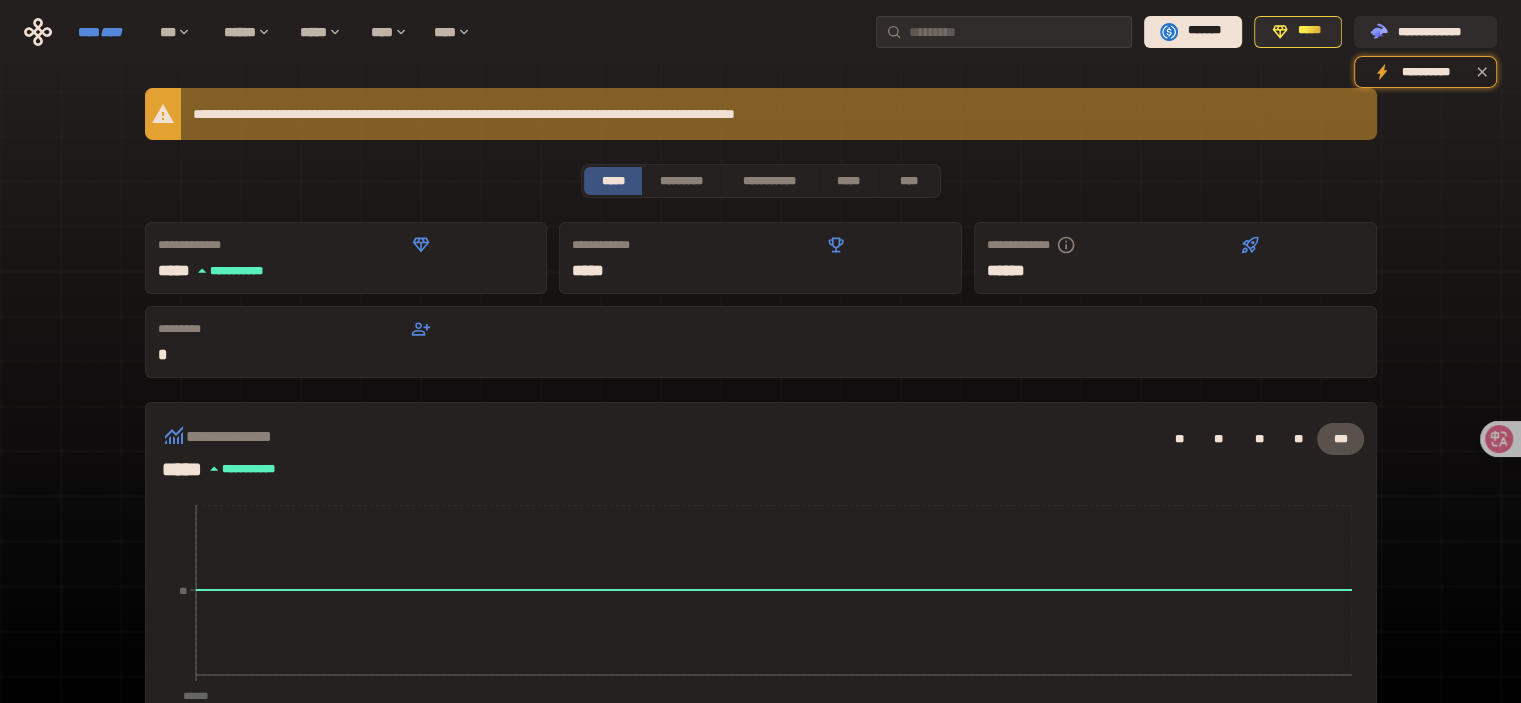 click on "****" at bounding box center [111, 32] 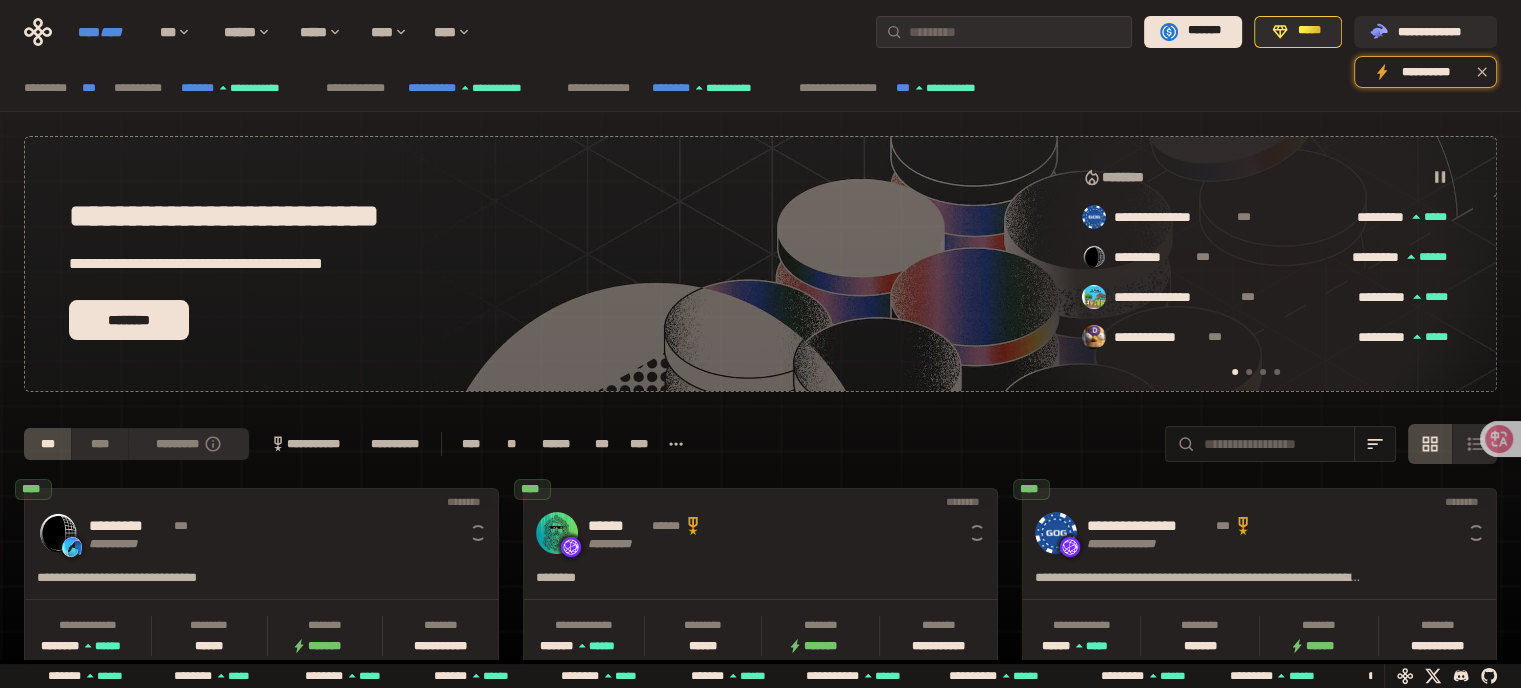 scroll, scrollTop: 0, scrollLeft: 16, axis: horizontal 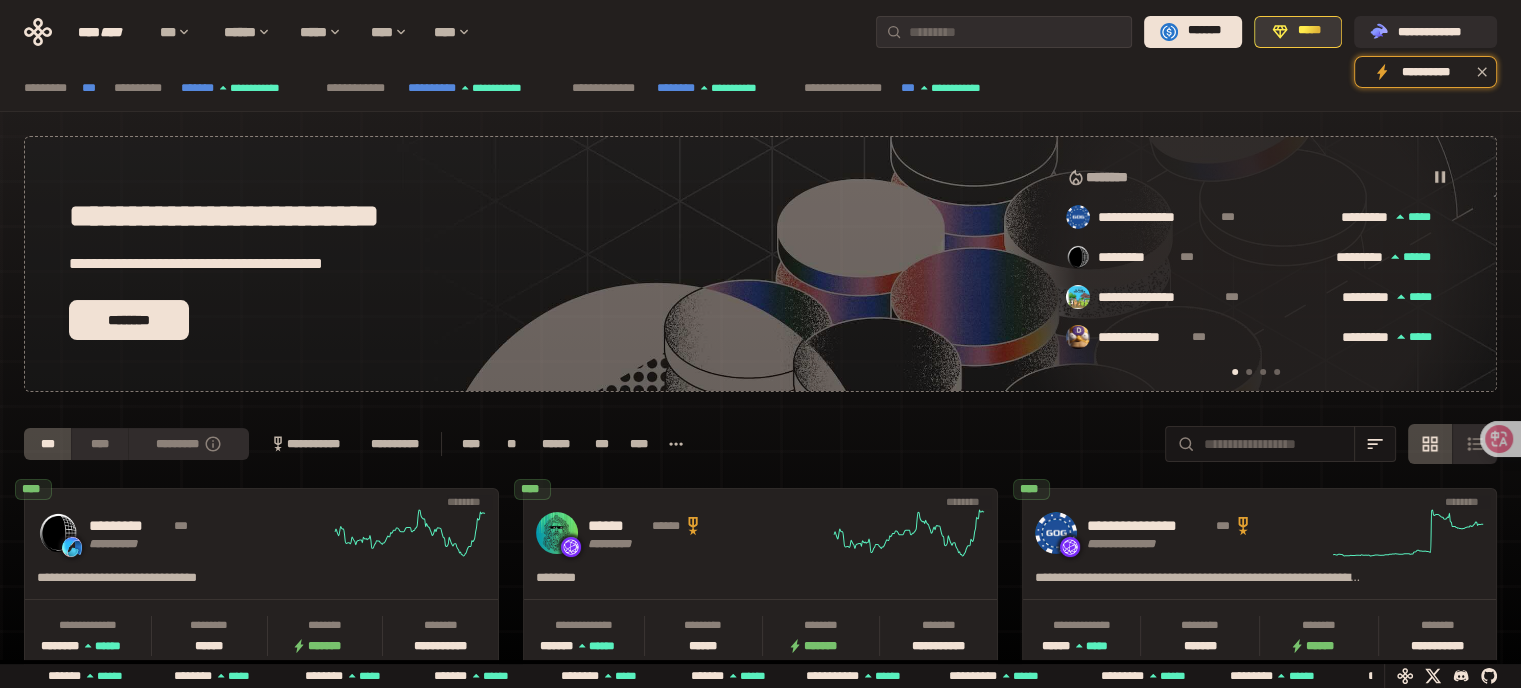 click on "*****" at bounding box center [1309, 31] 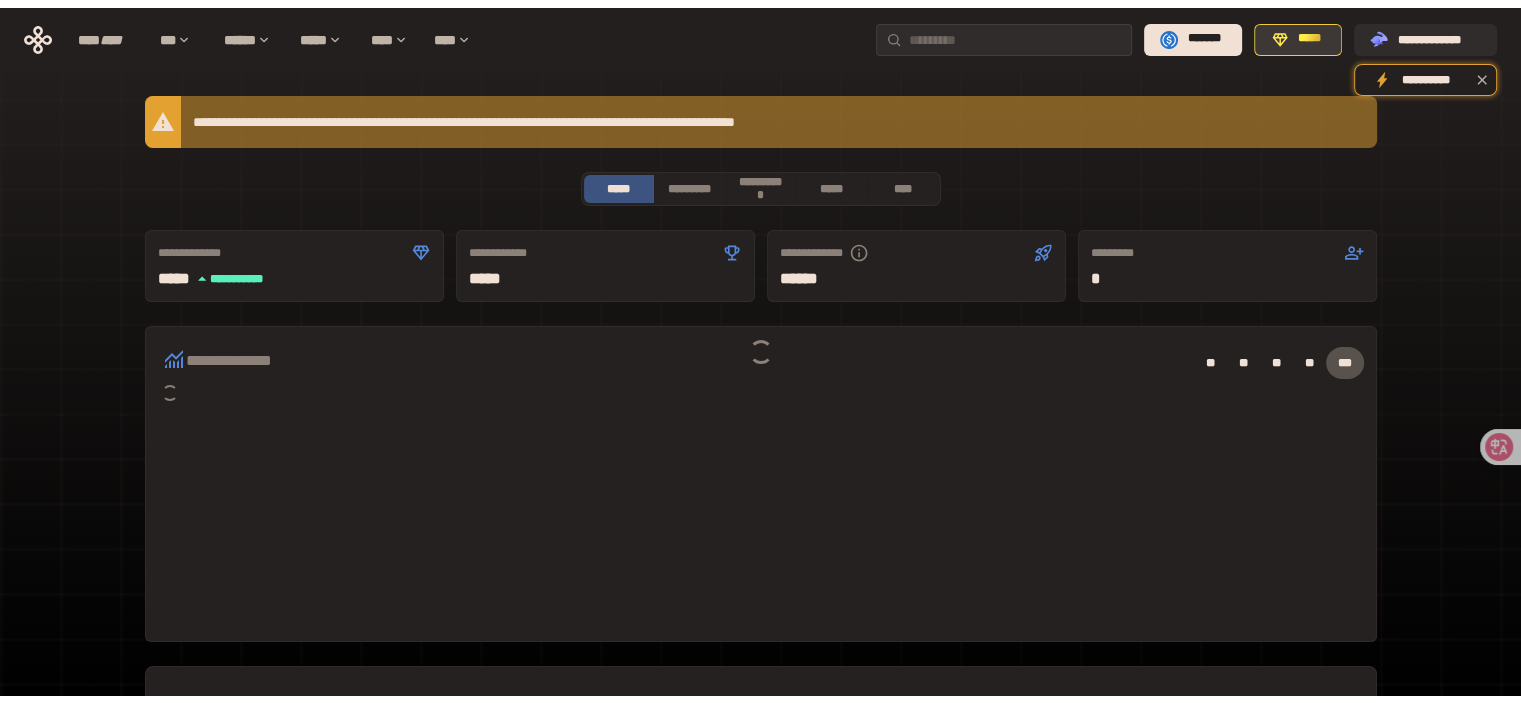 scroll, scrollTop: 0, scrollLeft: 0, axis: both 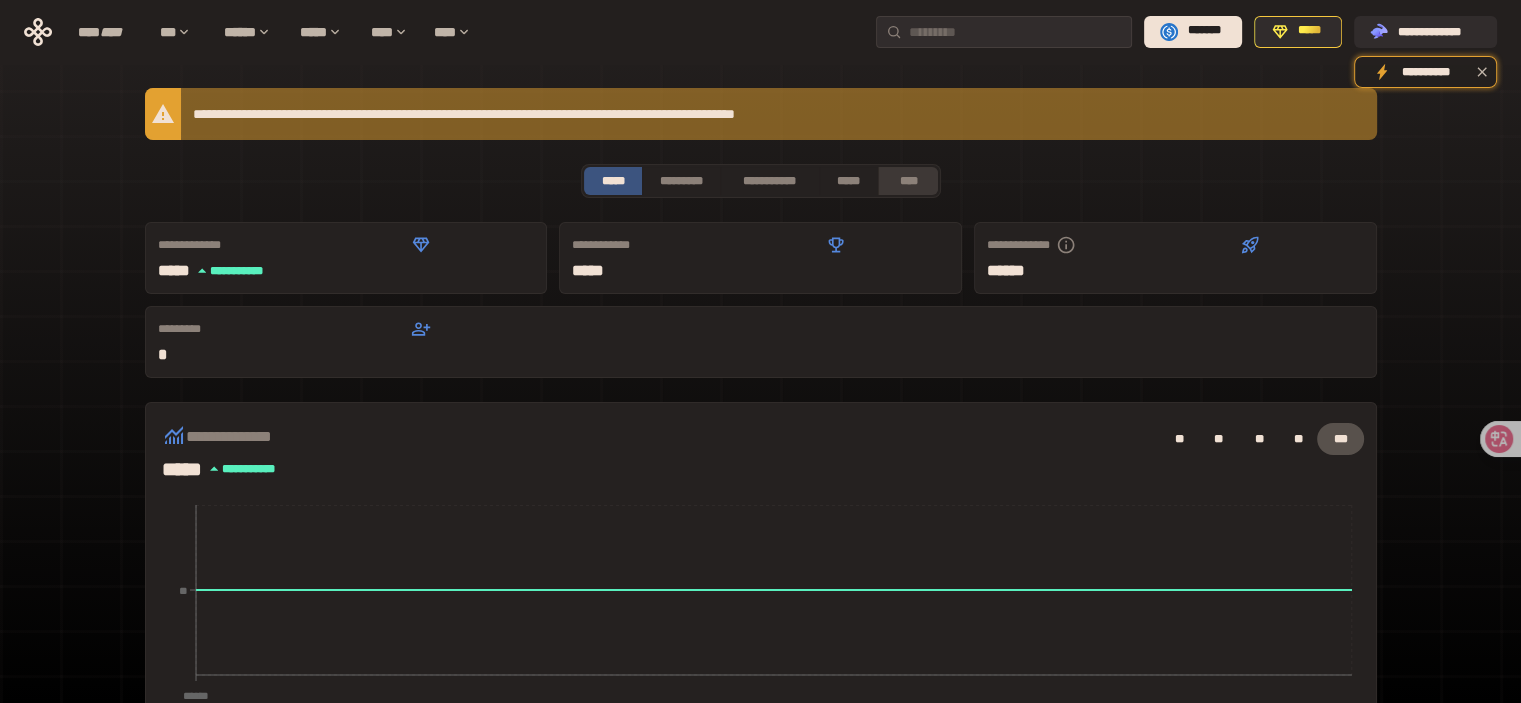 click on "****" at bounding box center (908, 181) 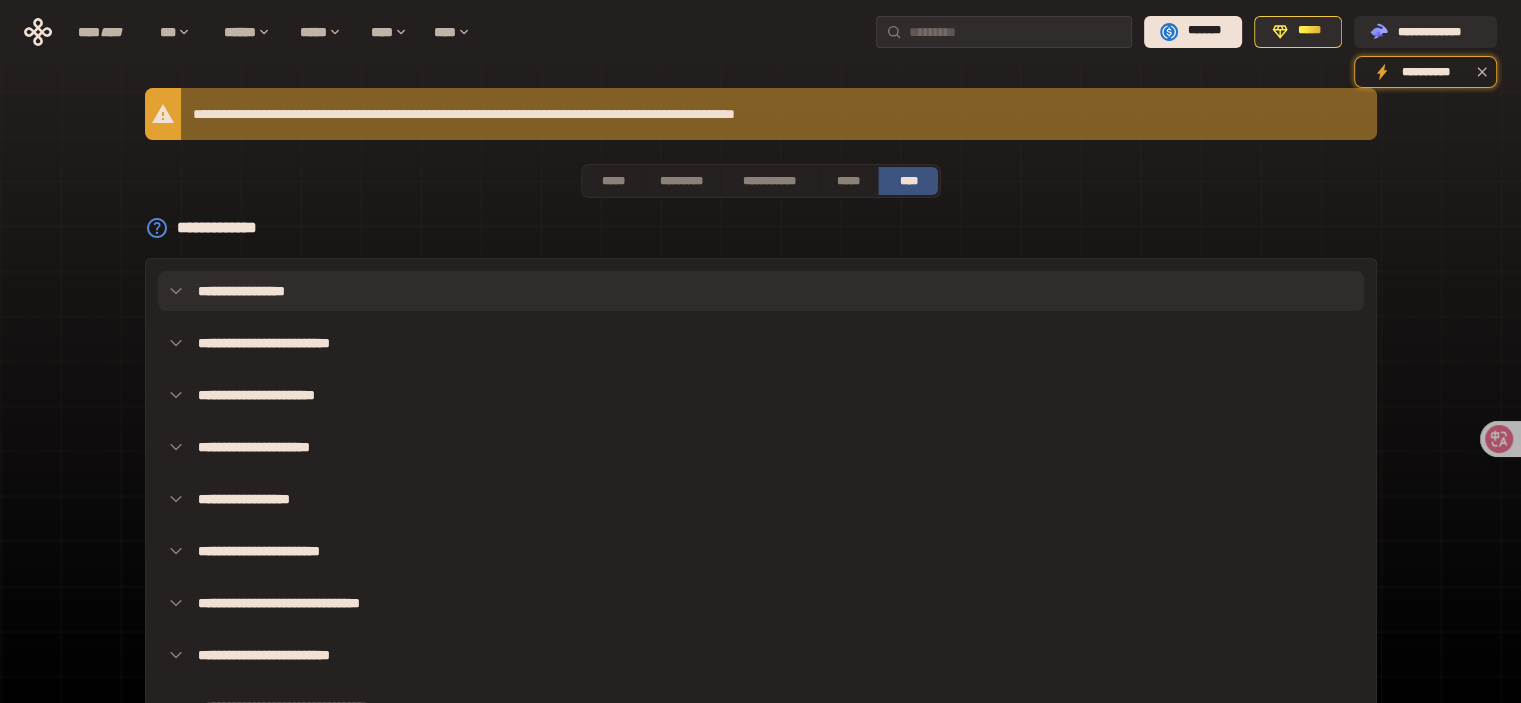 click on "**********" at bounding box center [761, 291] 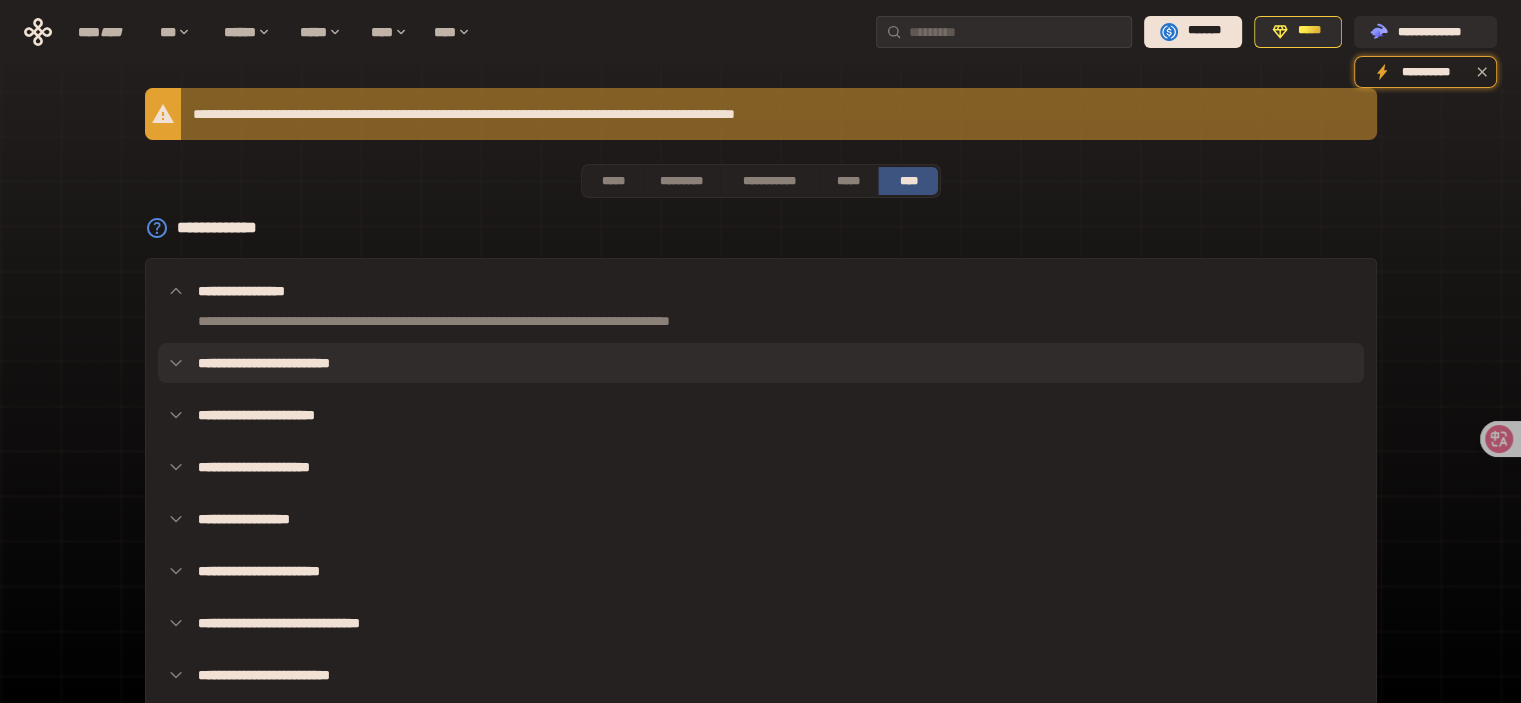 click on "**********" at bounding box center (761, 363) 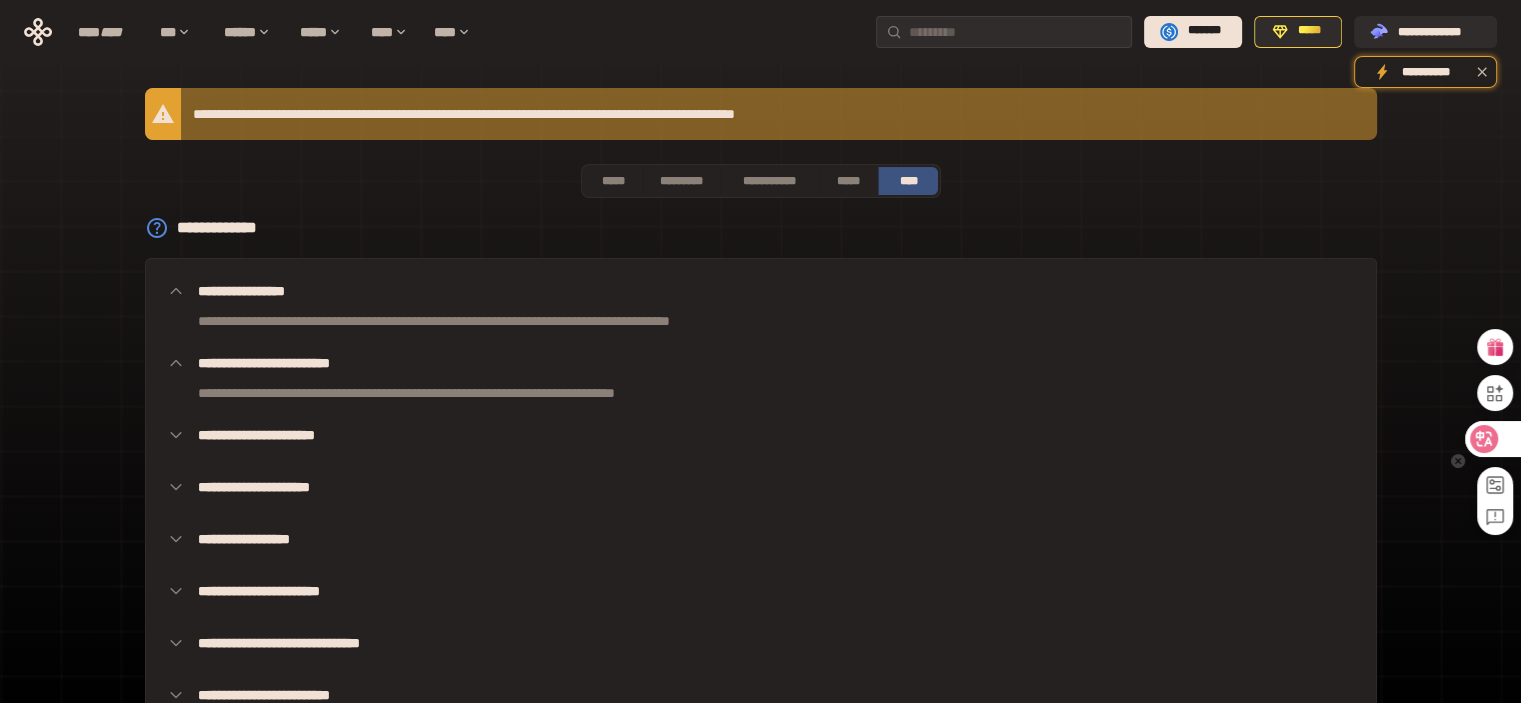 click at bounding box center [1492, 439] 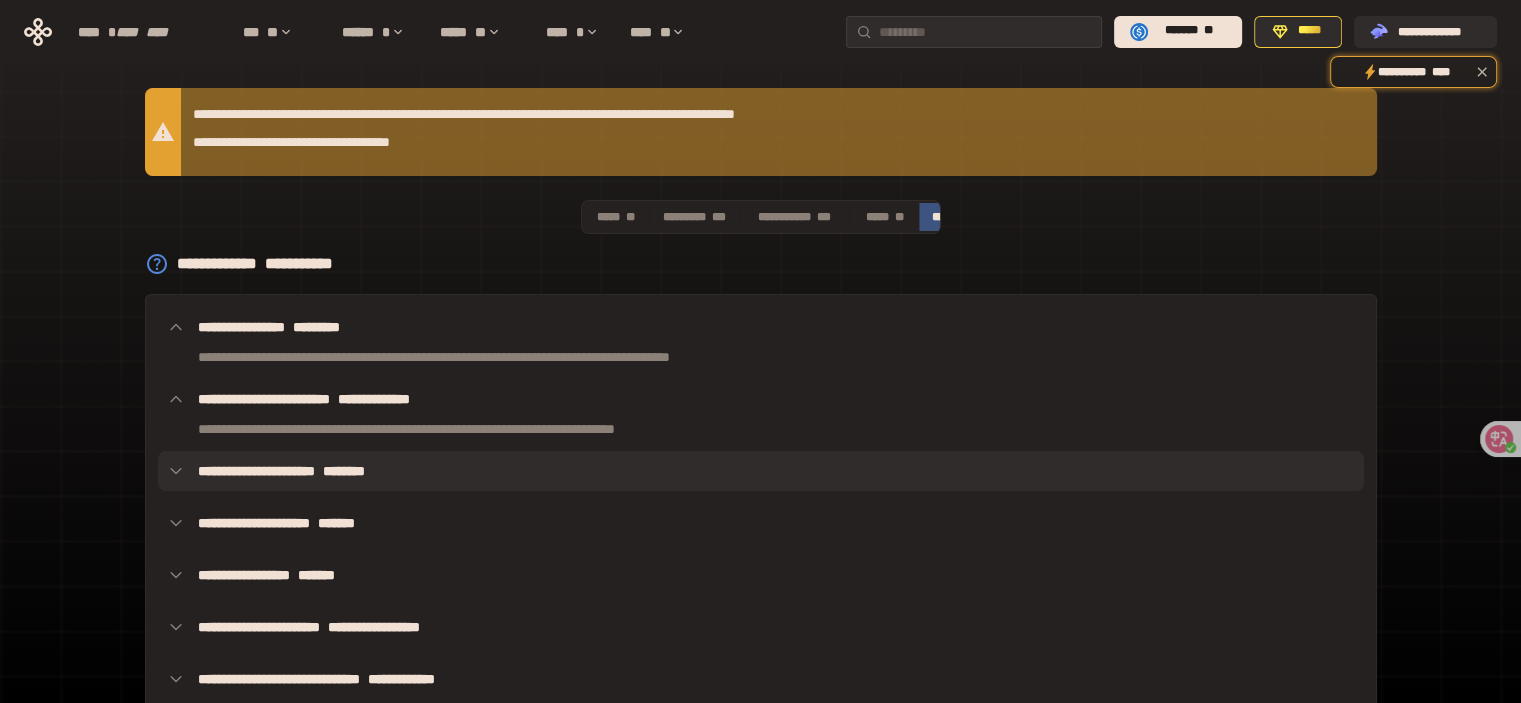click on "**********" at bounding box center [761, 447] 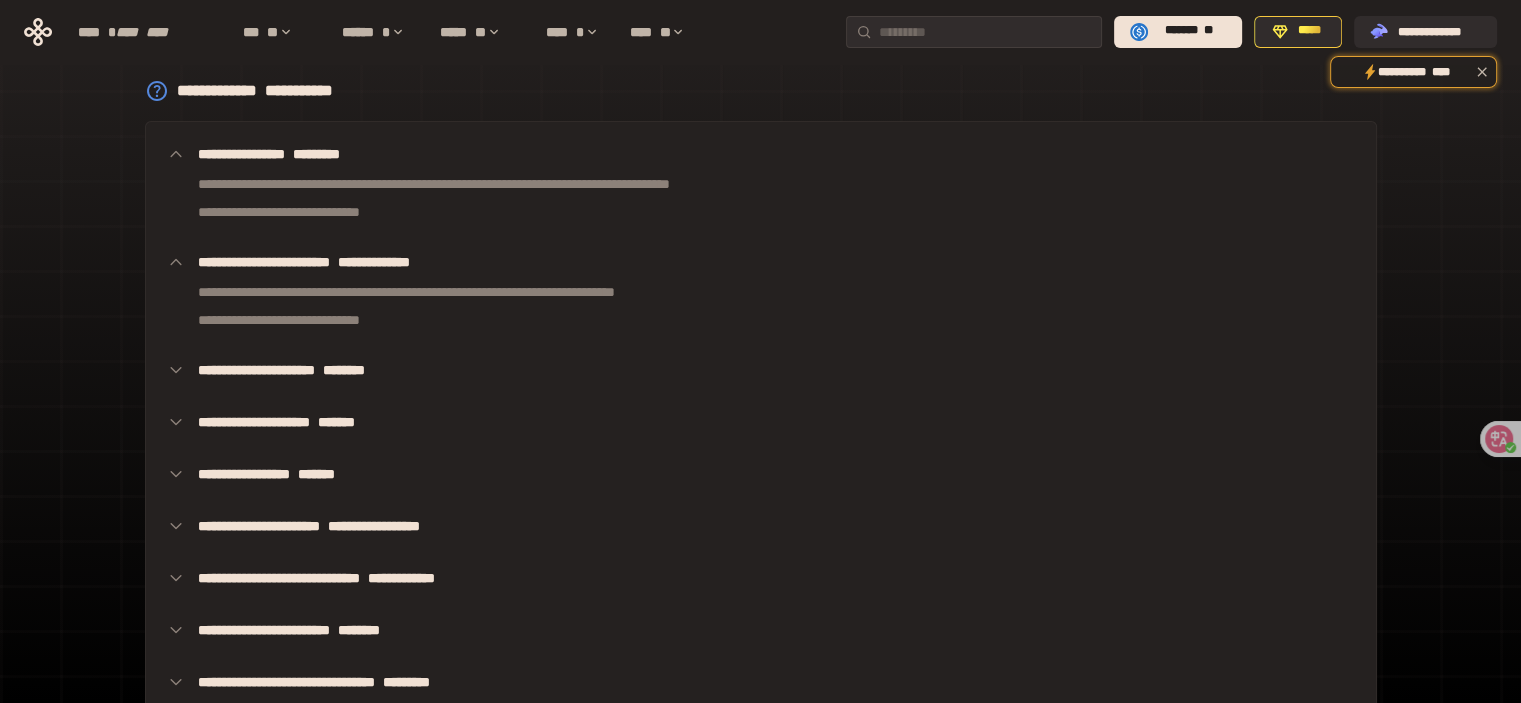 scroll, scrollTop: 216, scrollLeft: 0, axis: vertical 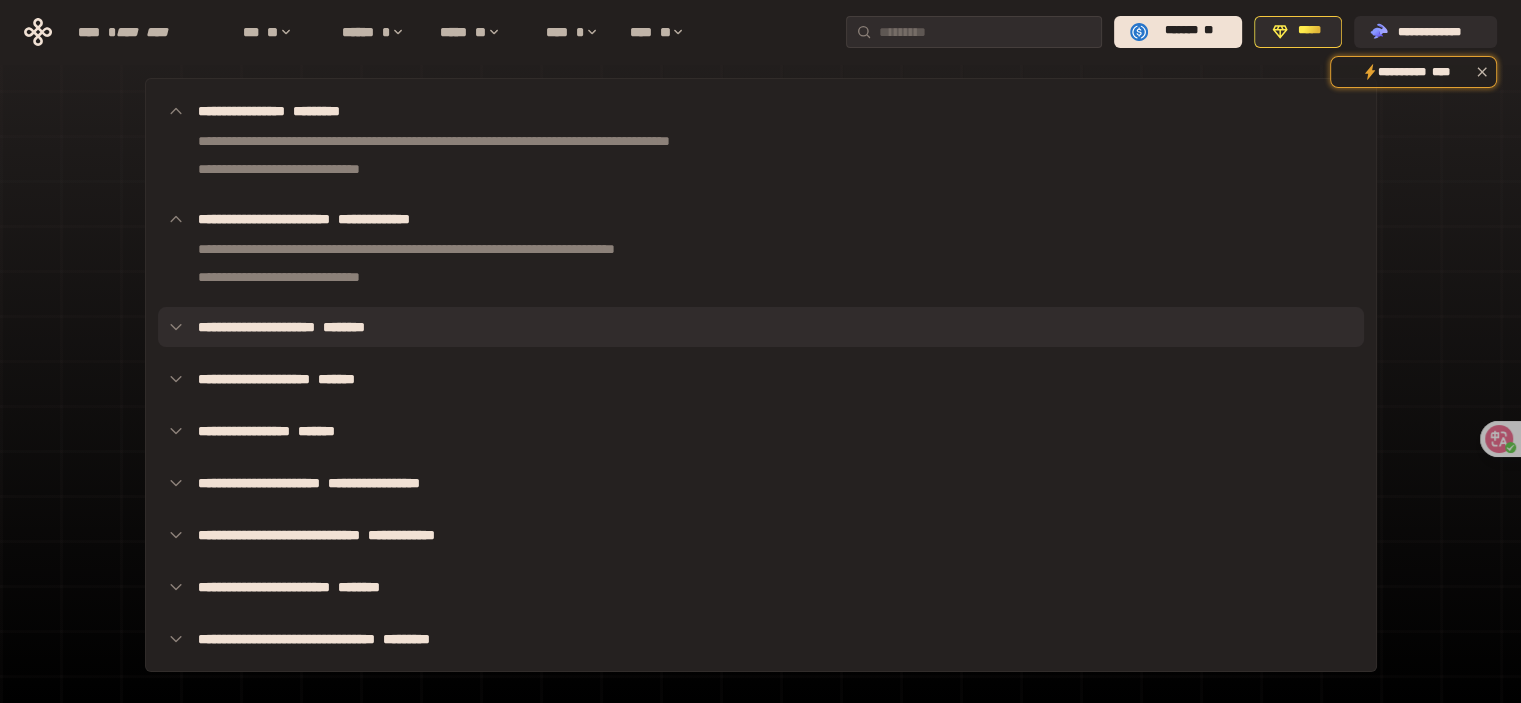 click on "**********" at bounding box center [761, 327] 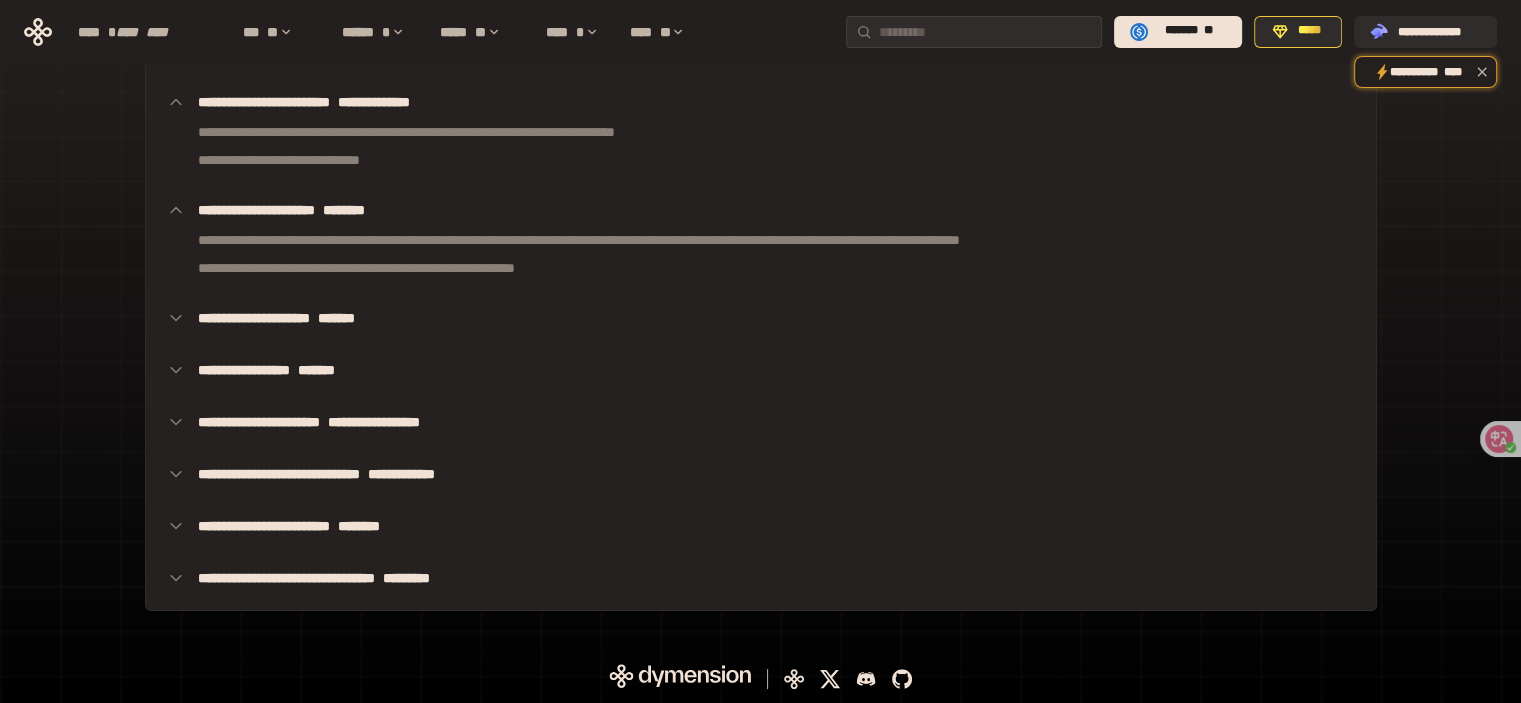 scroll, scrollTop: 347, scrollLeft: 0, axis: vertical 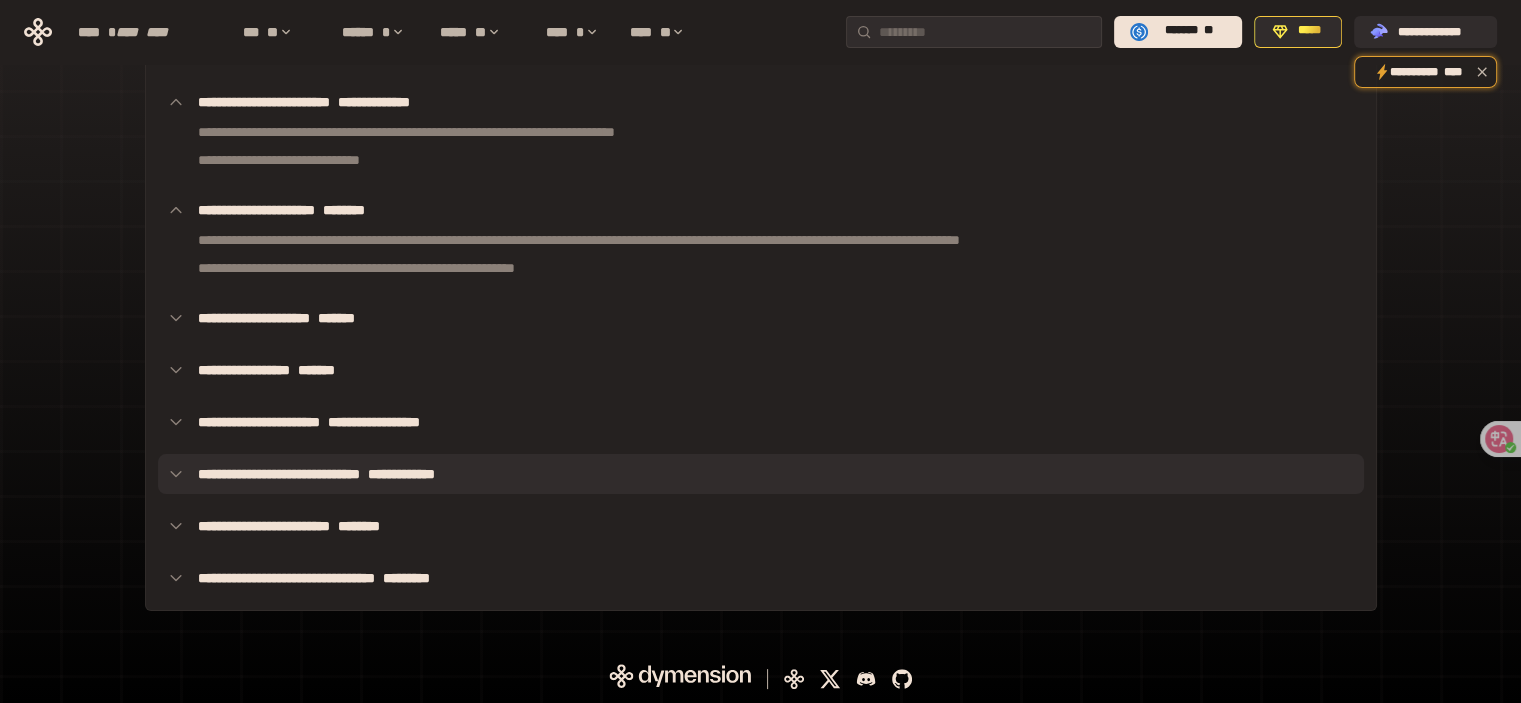 click on "**********" at bounding box center (397, 474) 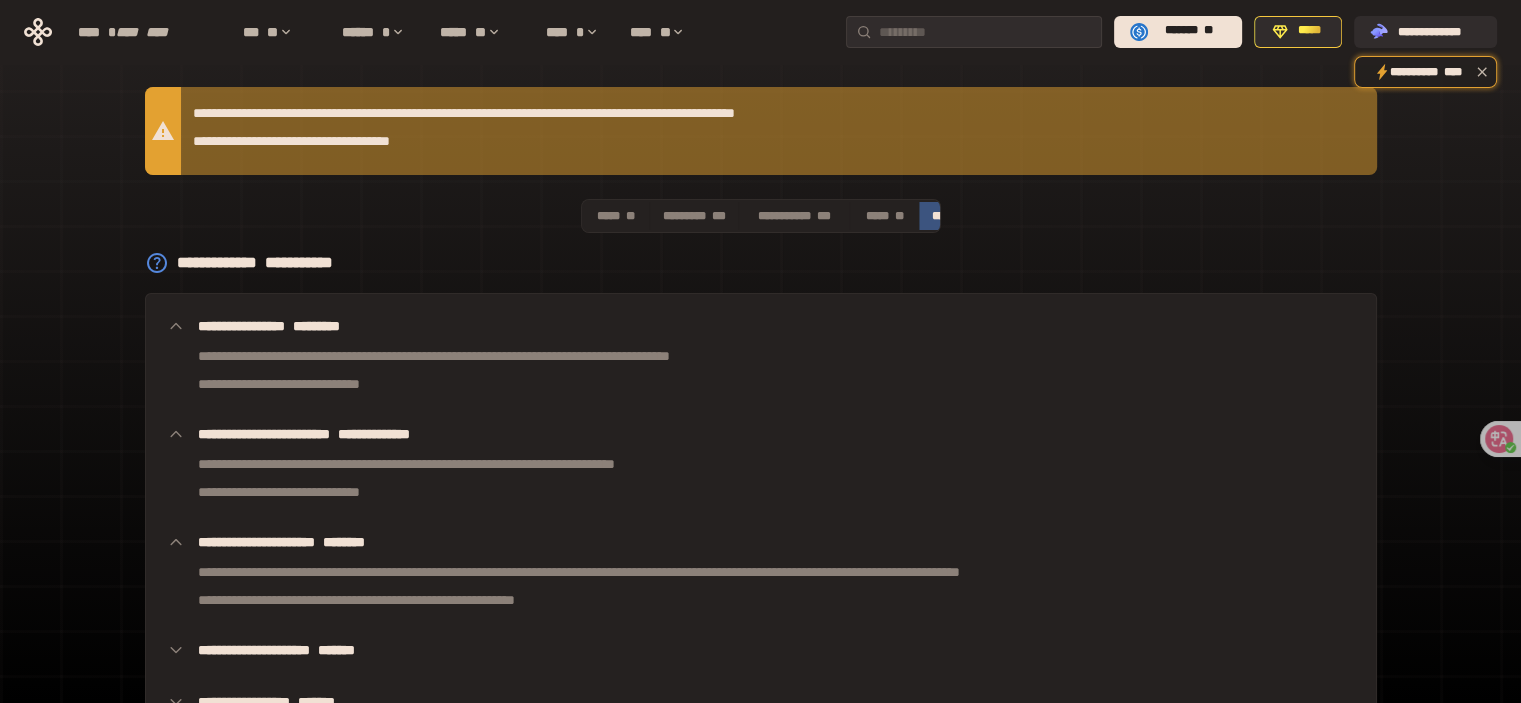scroll, scrollTop: 0, scrollLeft: 0, axis: both 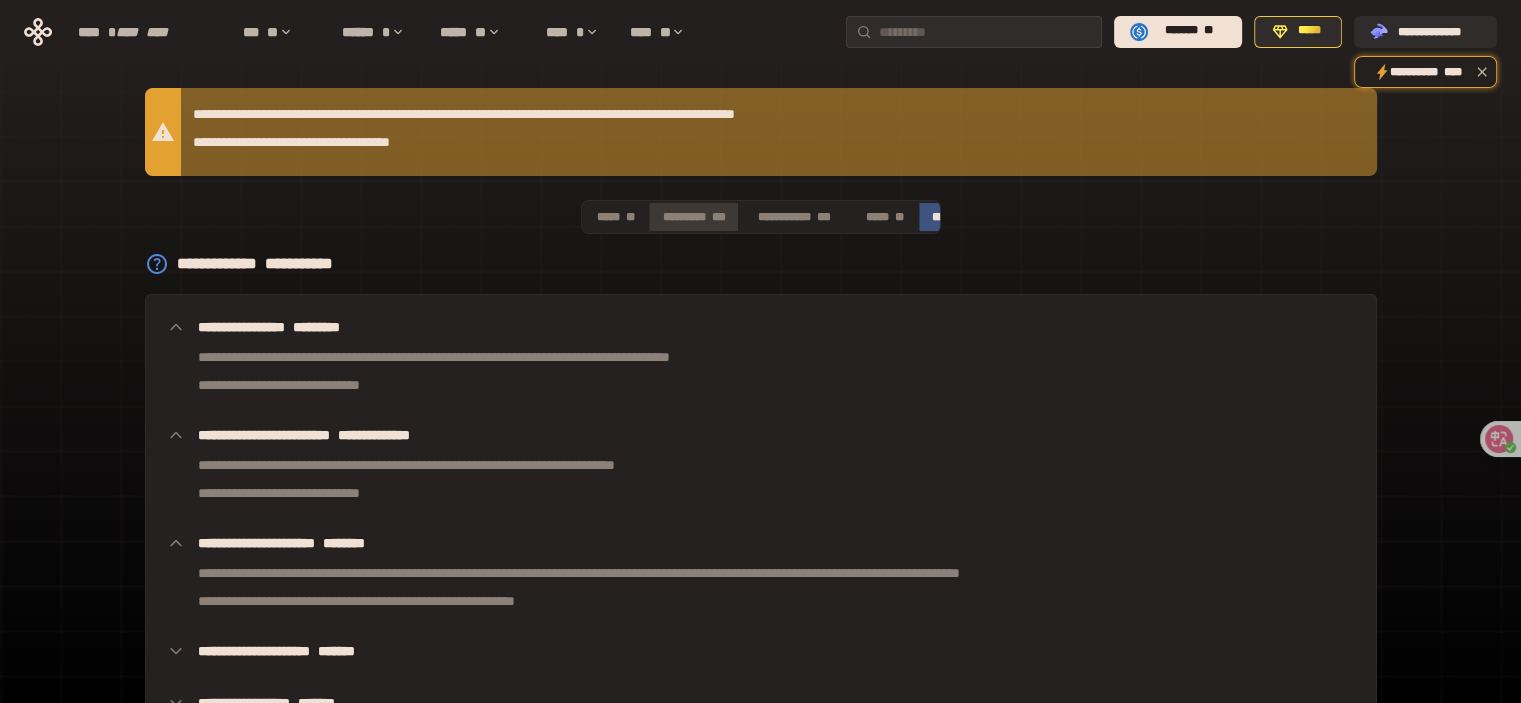 click on "*********    ***" at bounding box center [693, 217] 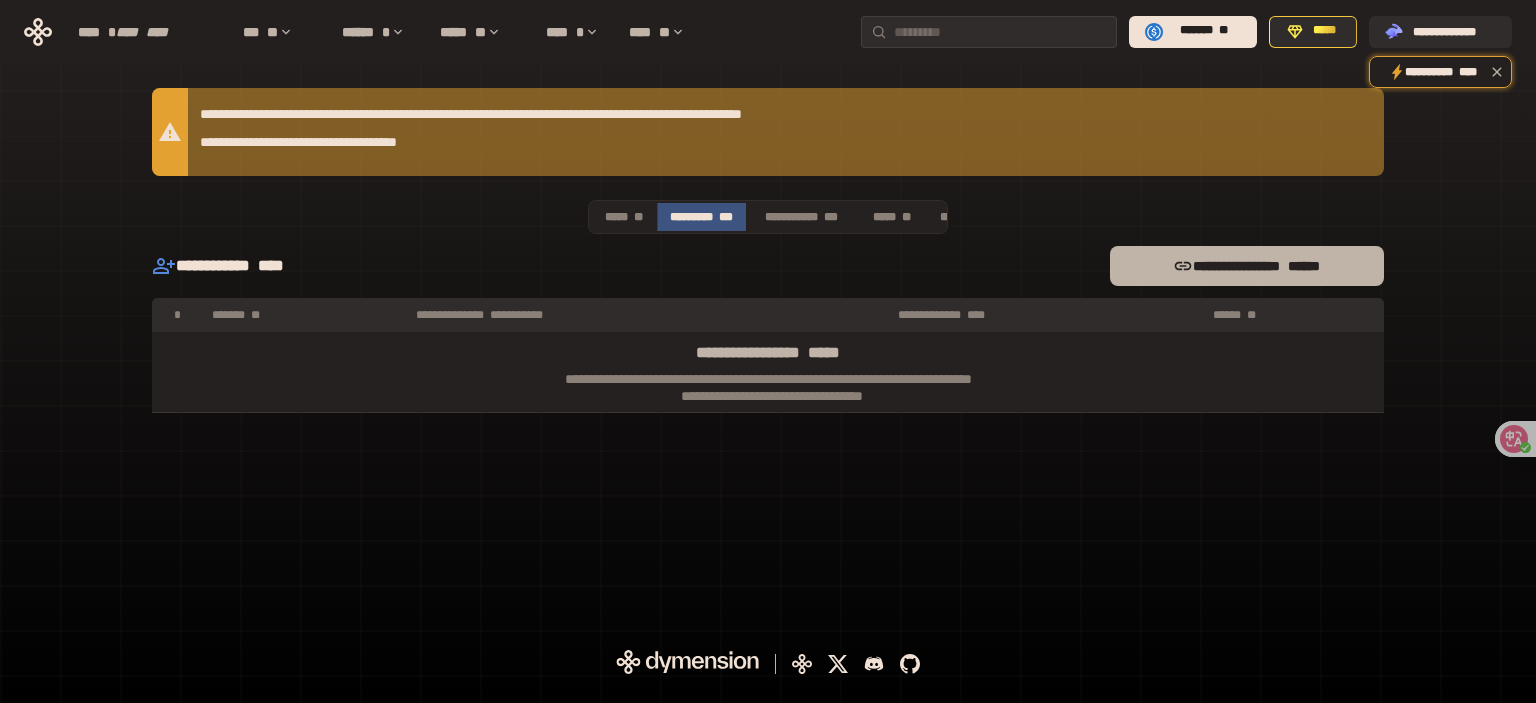 click on "**********" at bounding box center (1247, 266) 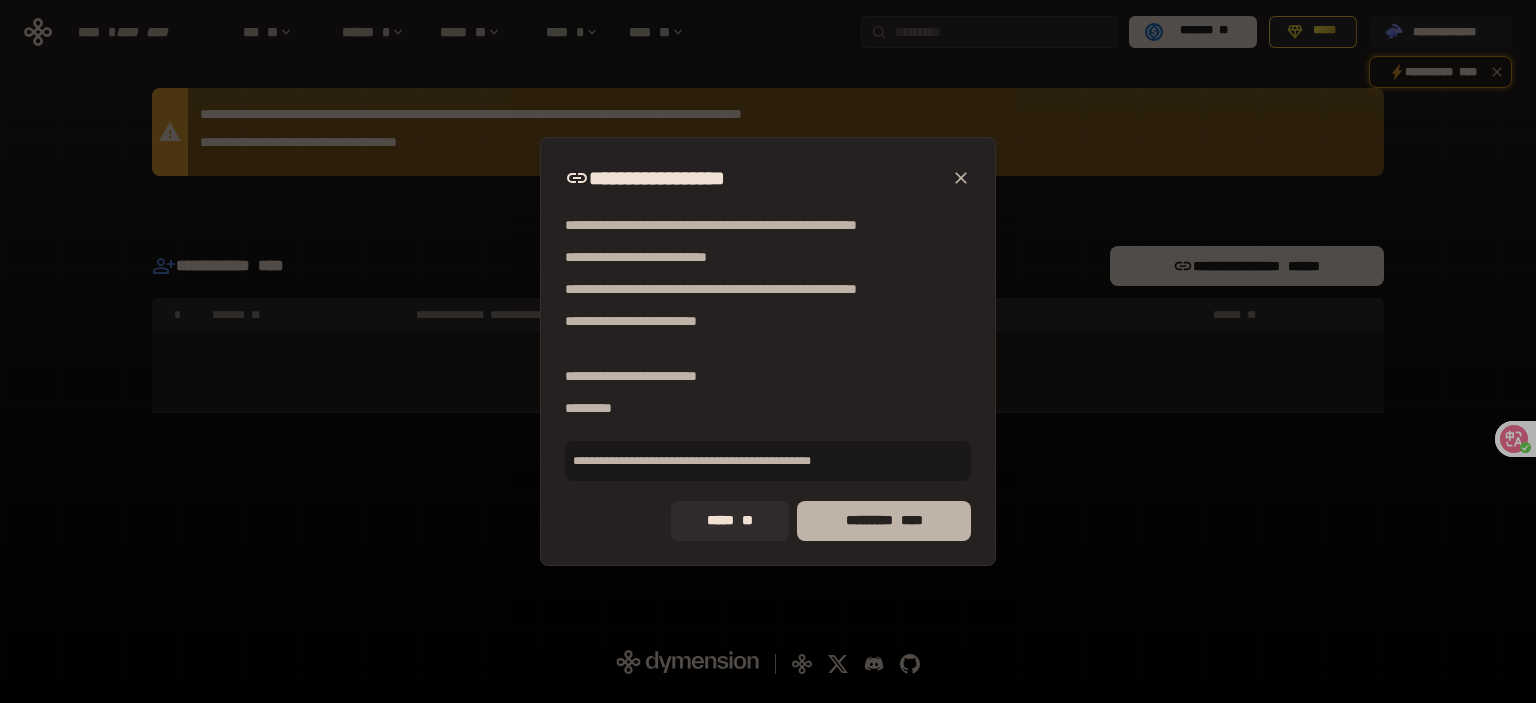 click on "****" at bounding box center (912, 520) 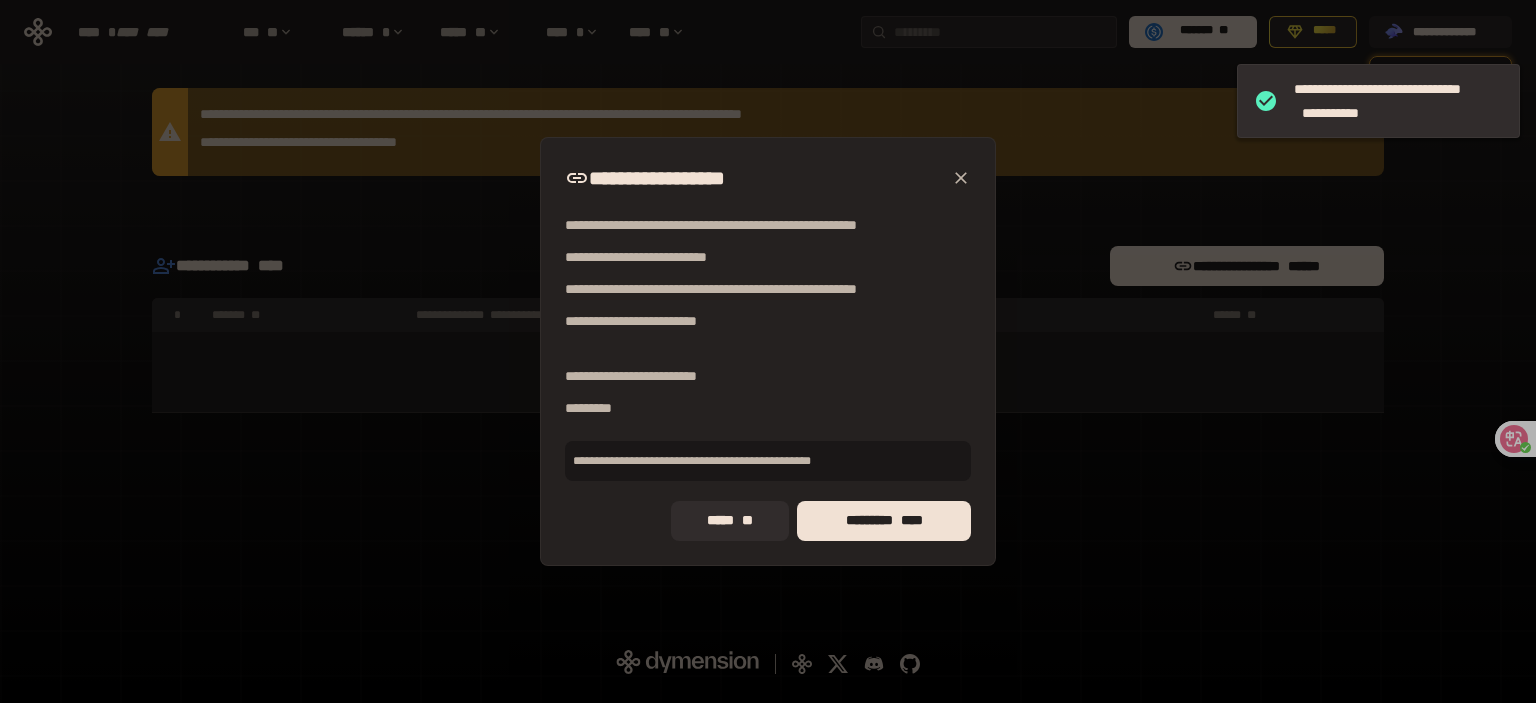 click 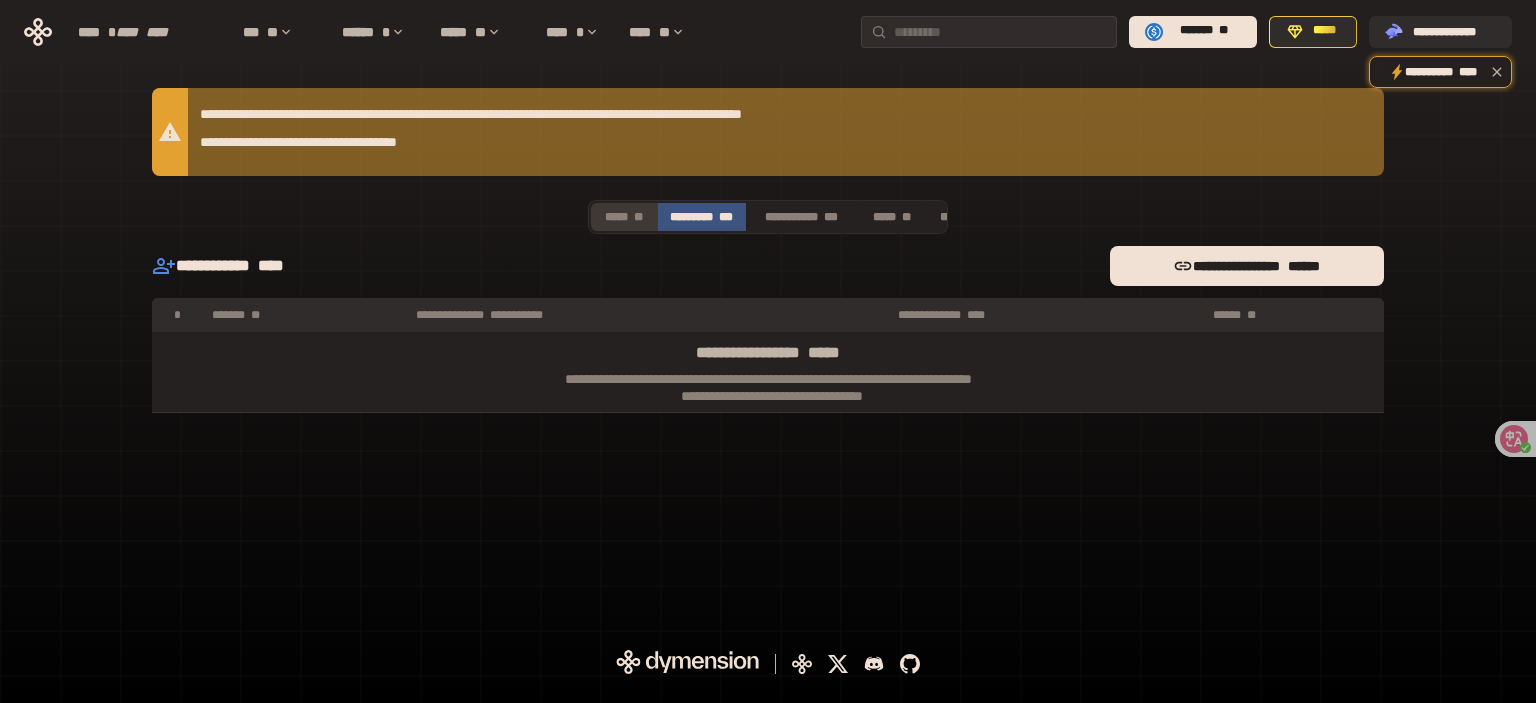 click on "*****    **" at bounding box center (624, 217) 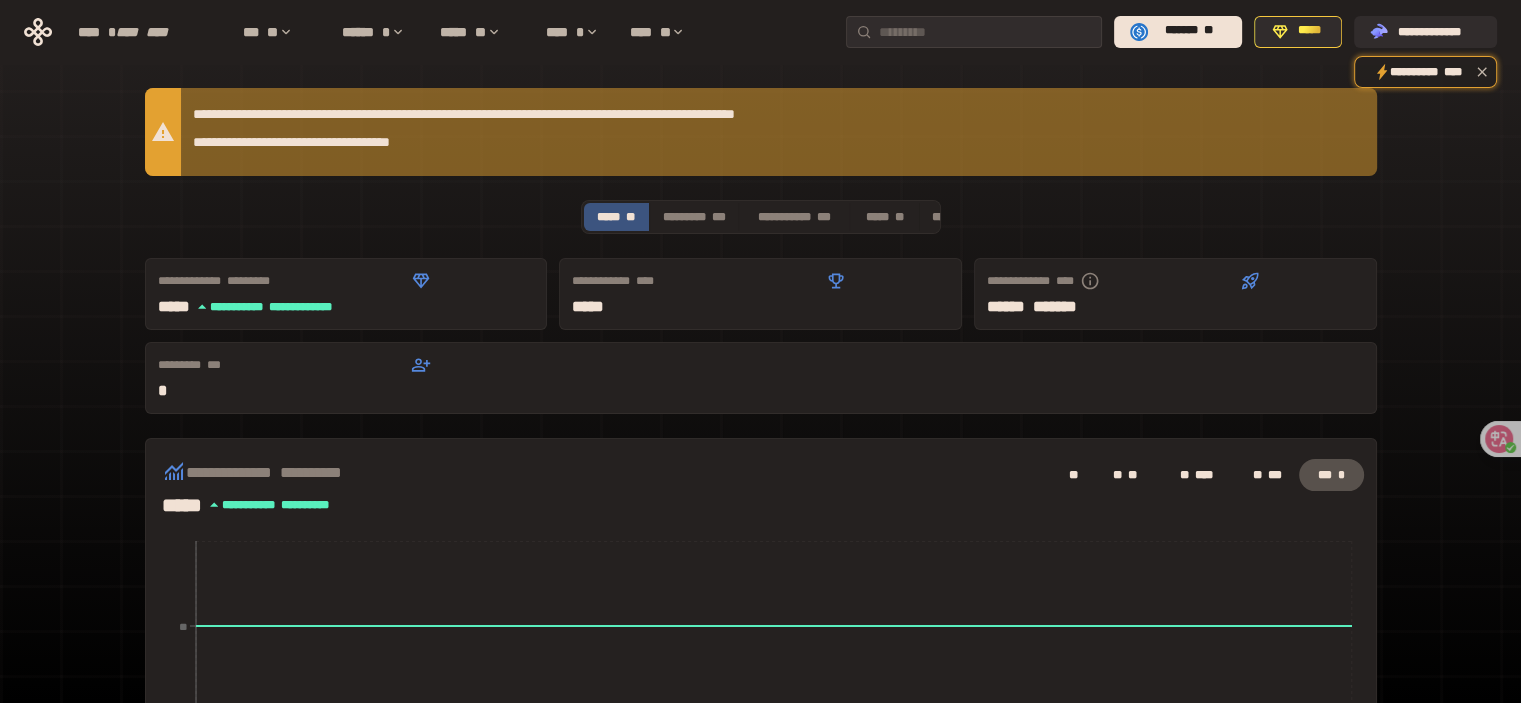 click on "**********" at bounding box center [761, 132] 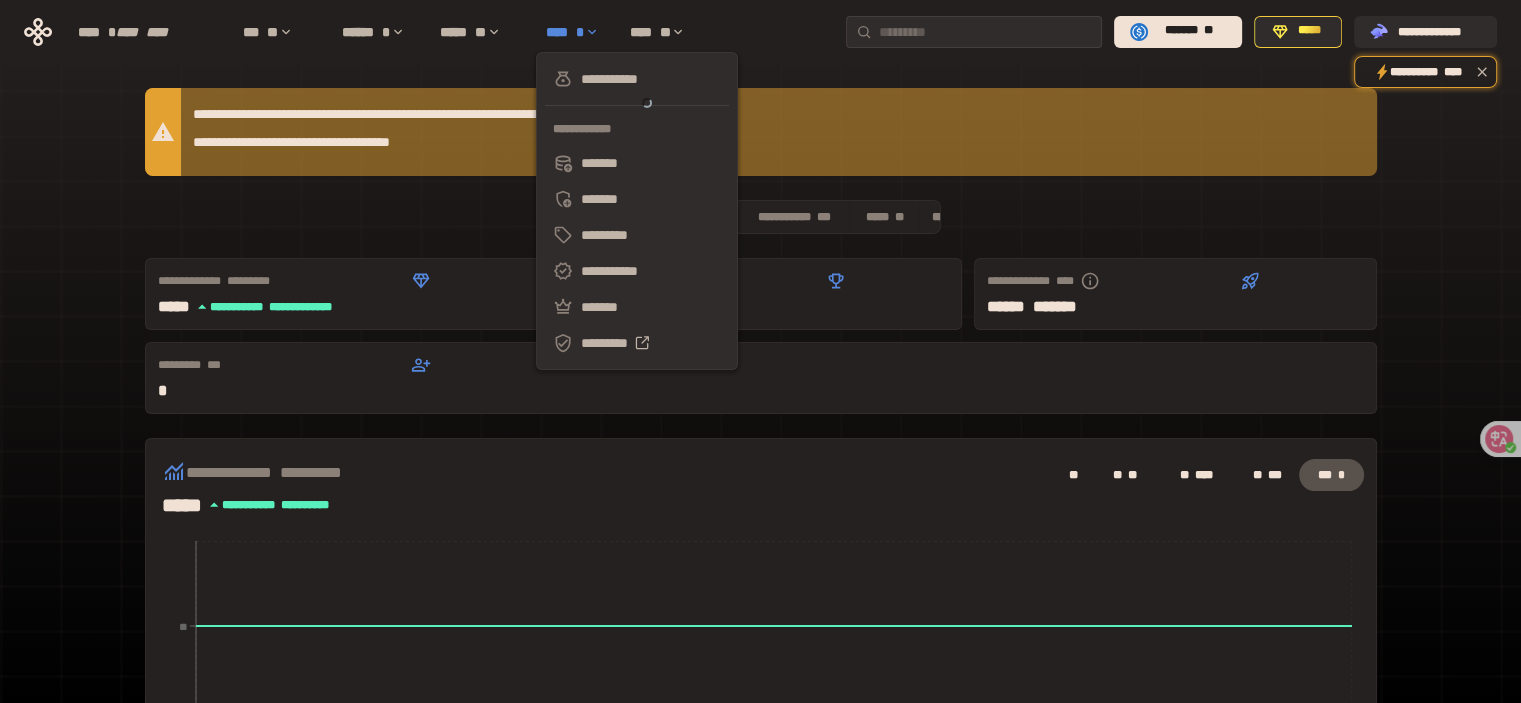 click on "****    *" at bounding box center [578, 32] 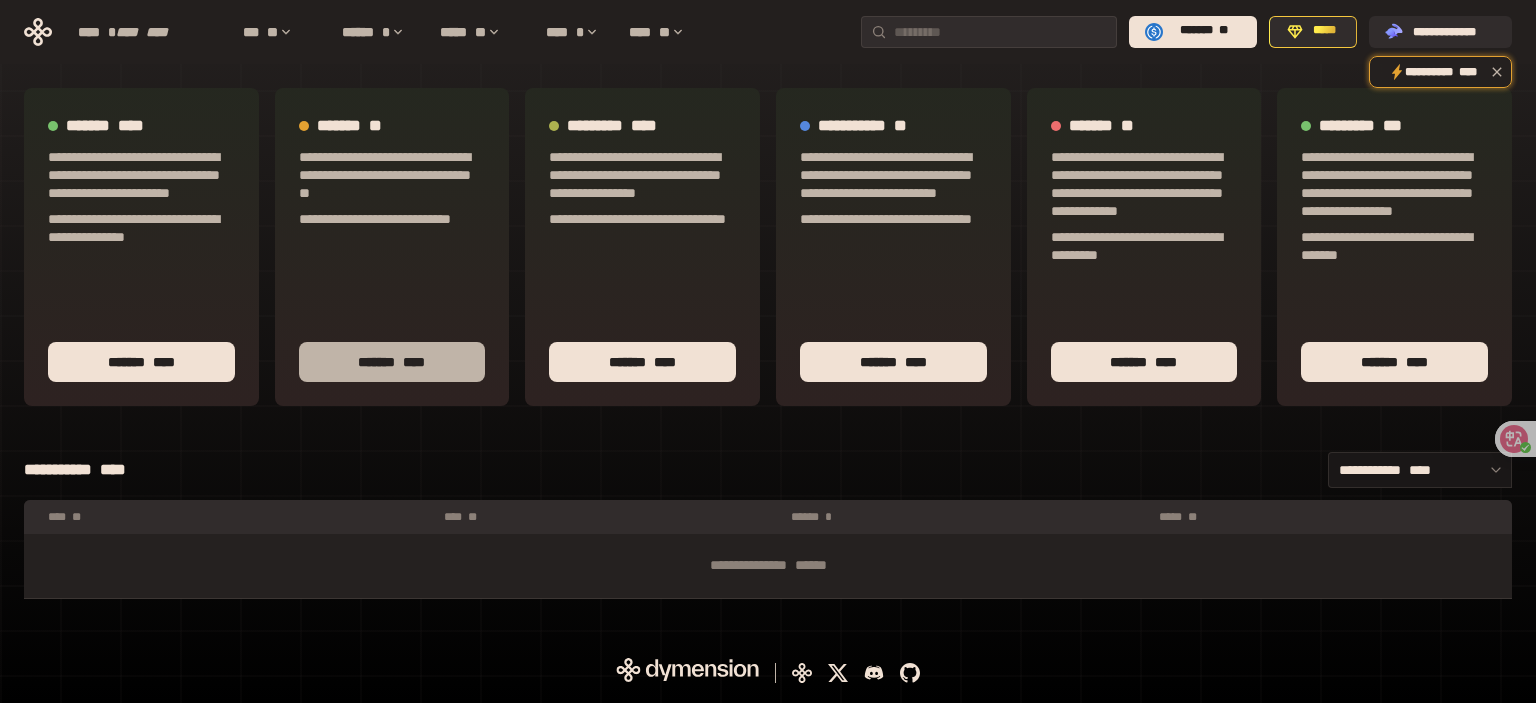 click on "*******    ****" at bounding box center [392, 362] 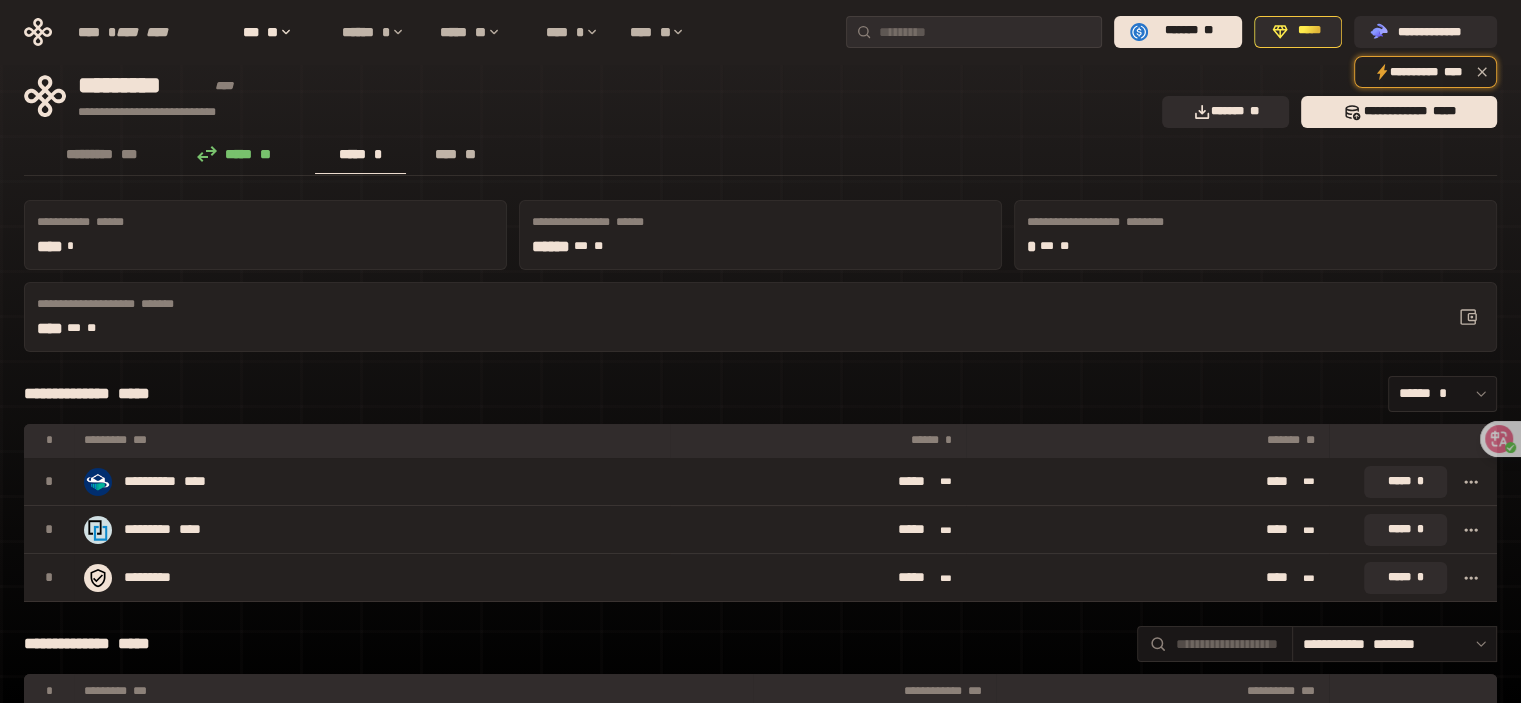 click at bounding box center [461, 154] 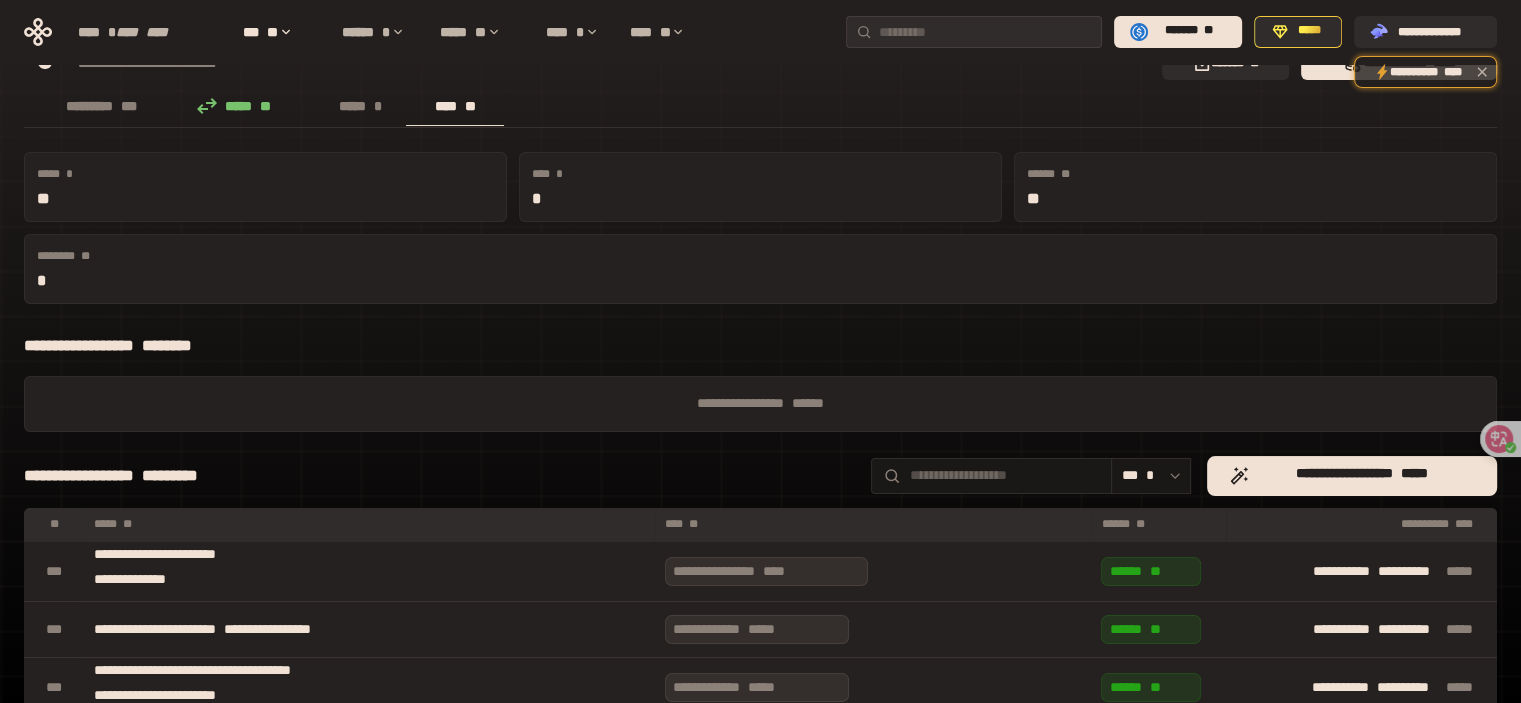 scroll, scrollTop: 0, scrollLeft: 0, axis: both 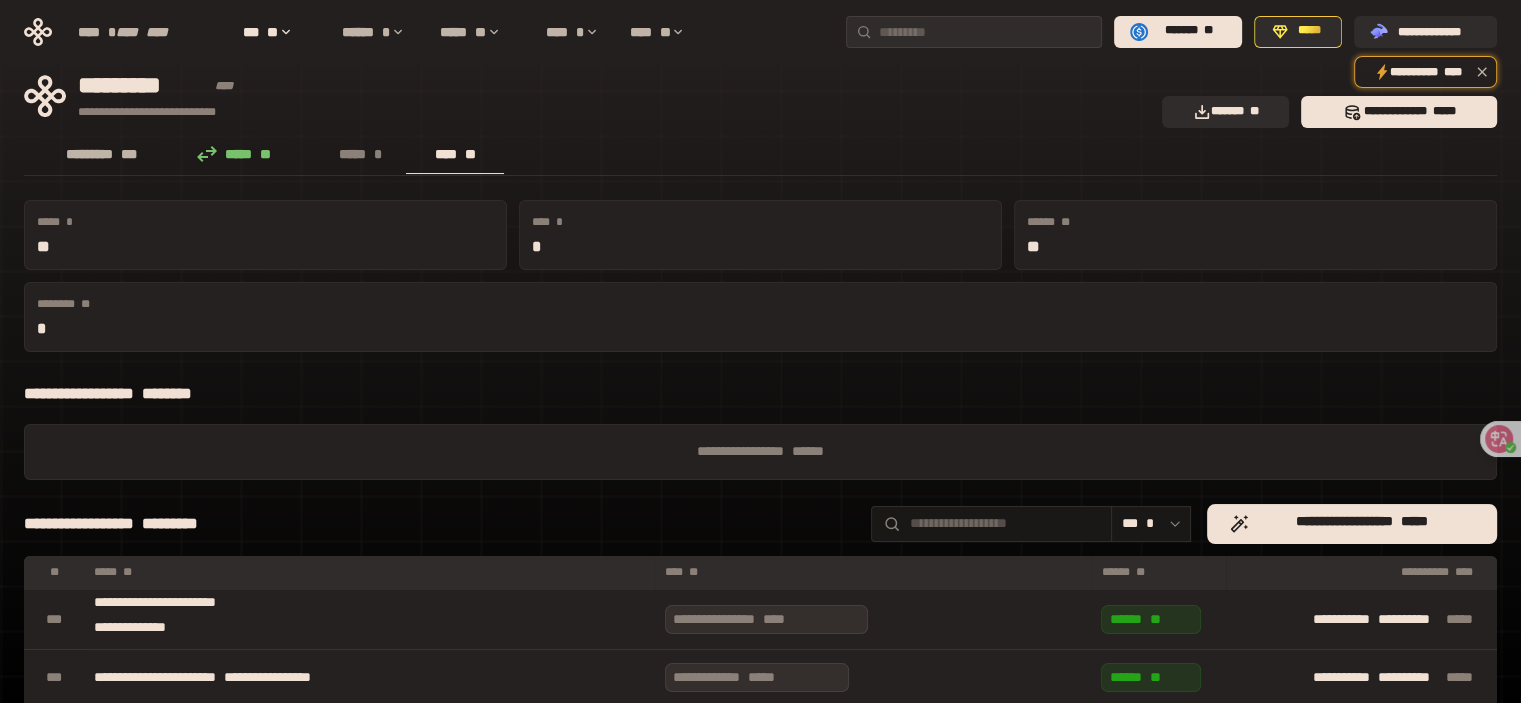 click on "***" at bounding box center [129, 154] 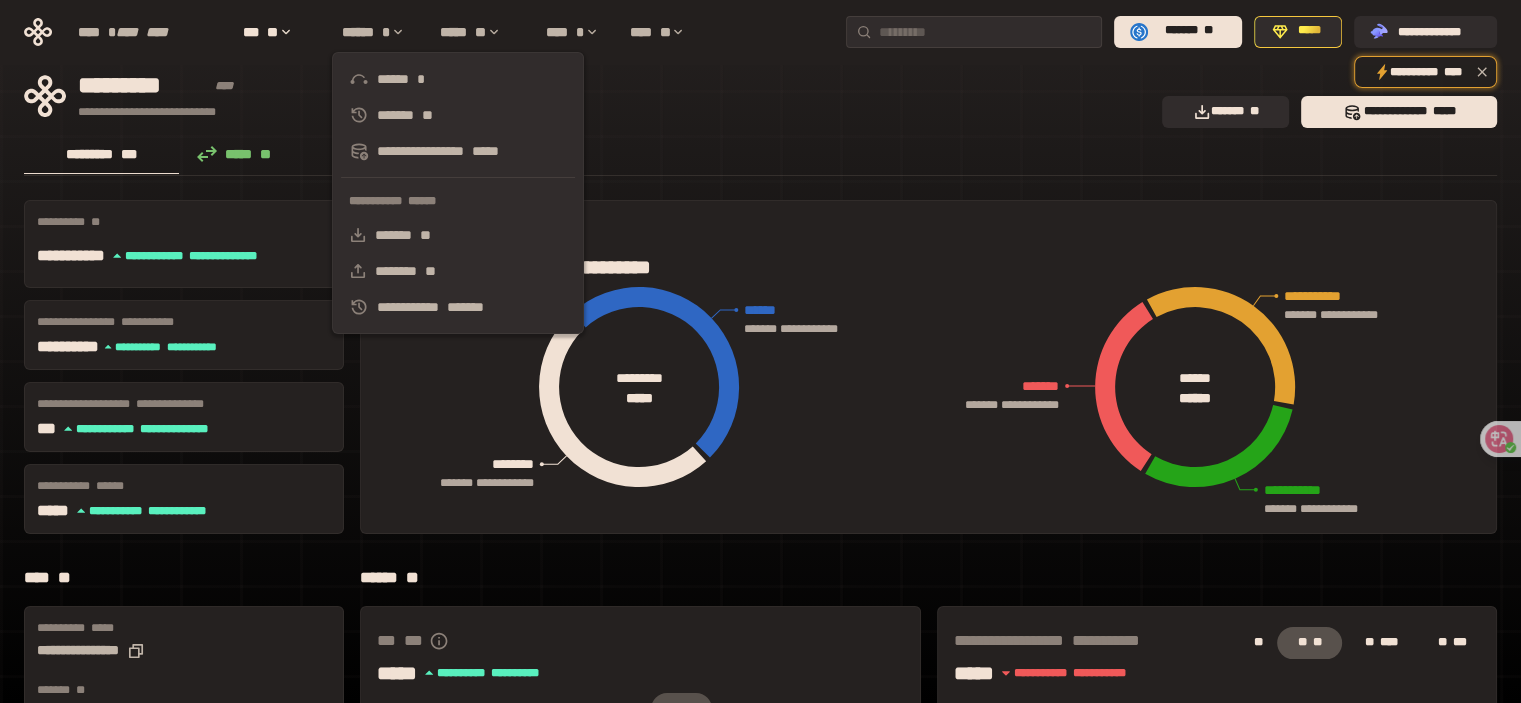 click on "*********    *** *****    ** *****    * ****    **" at bounding box center [760, 156] 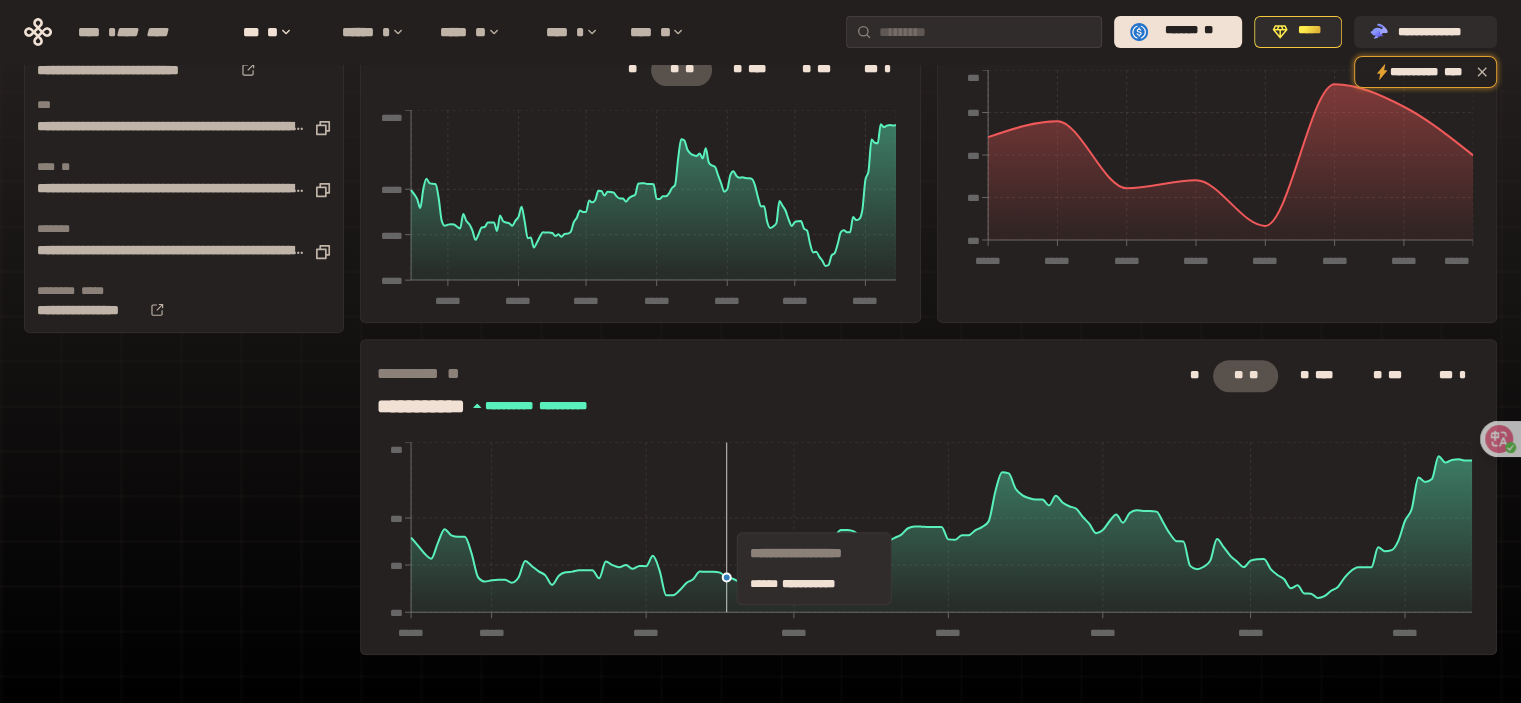 scroll, scrollTop: 640, scrollLeft: 0, axis: vertical 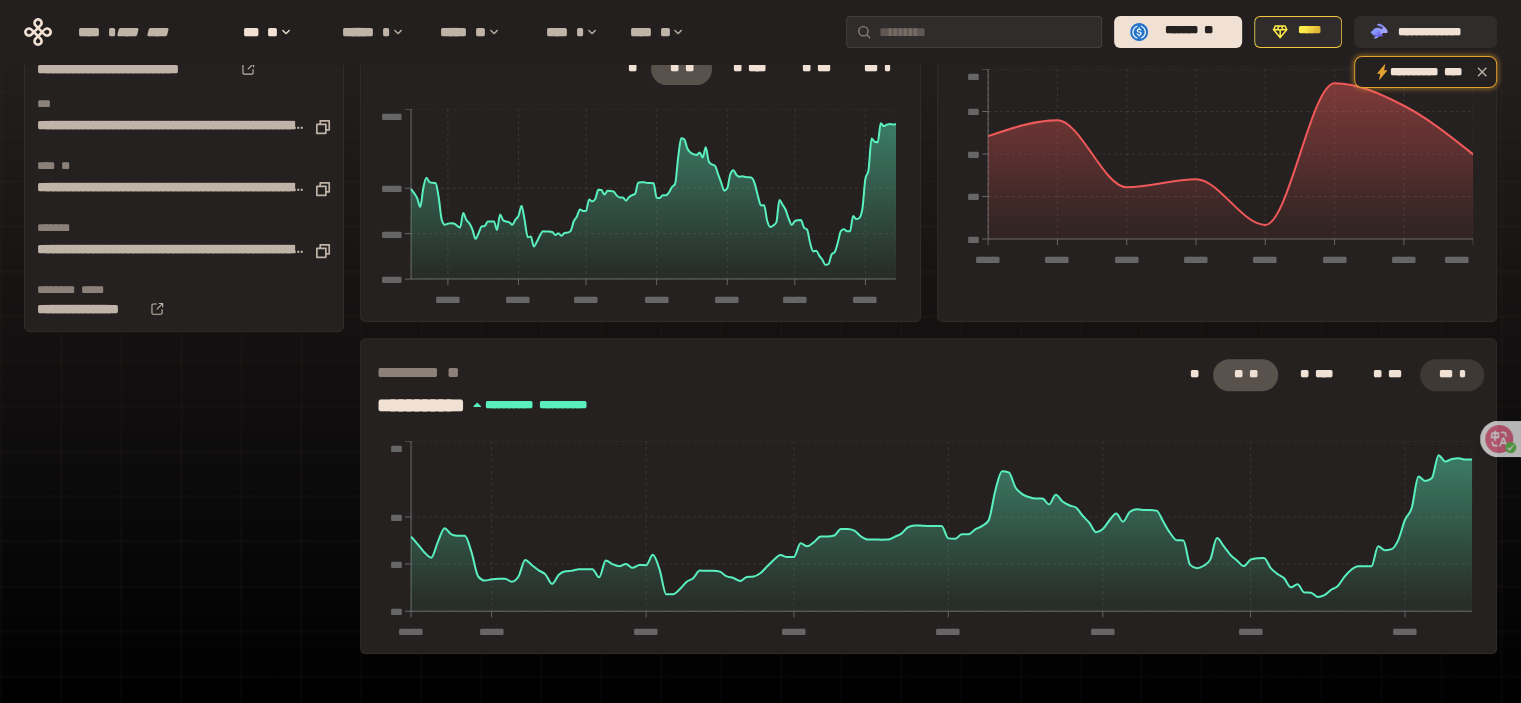 click on "*" at bounding box center [1458, 374] 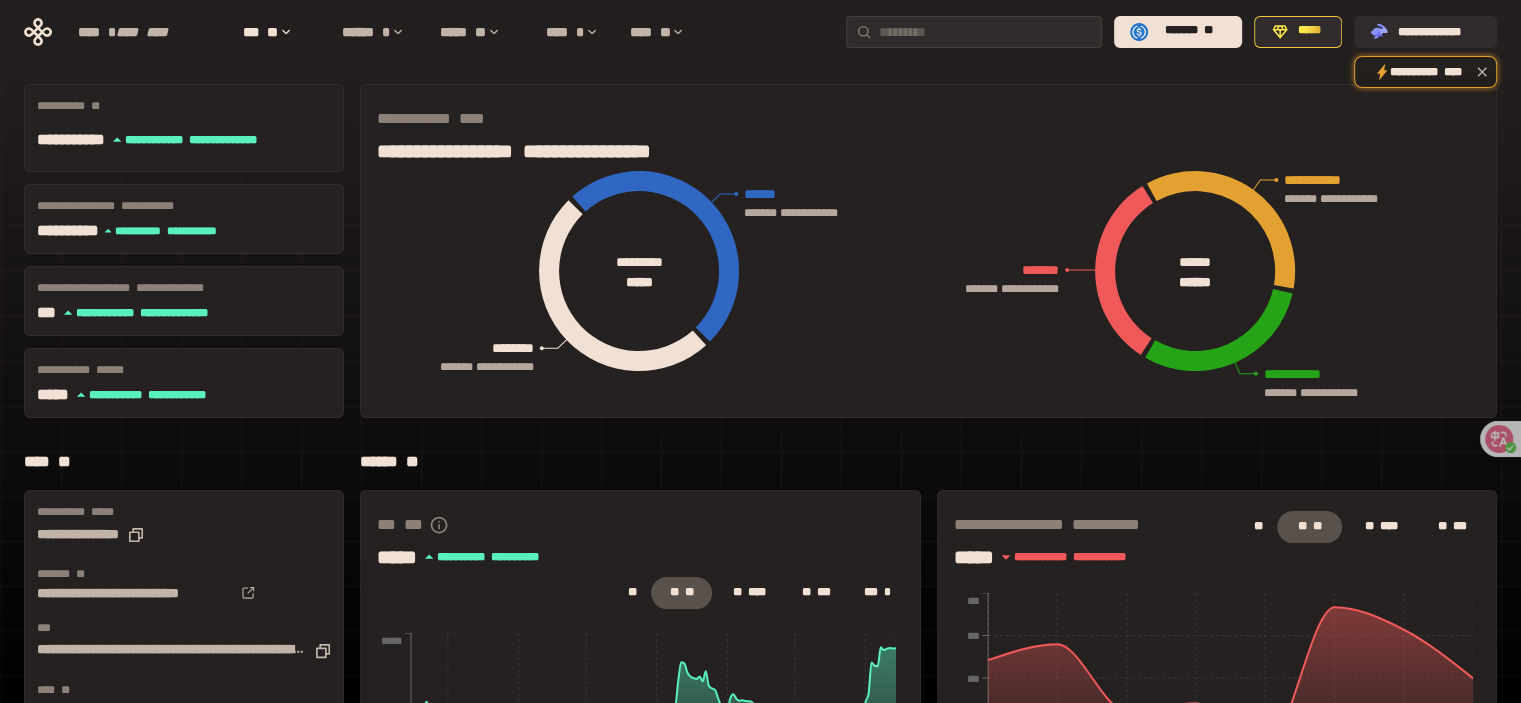 scroll, scrollTop: 0, scrollLeft: 0, axis: both 